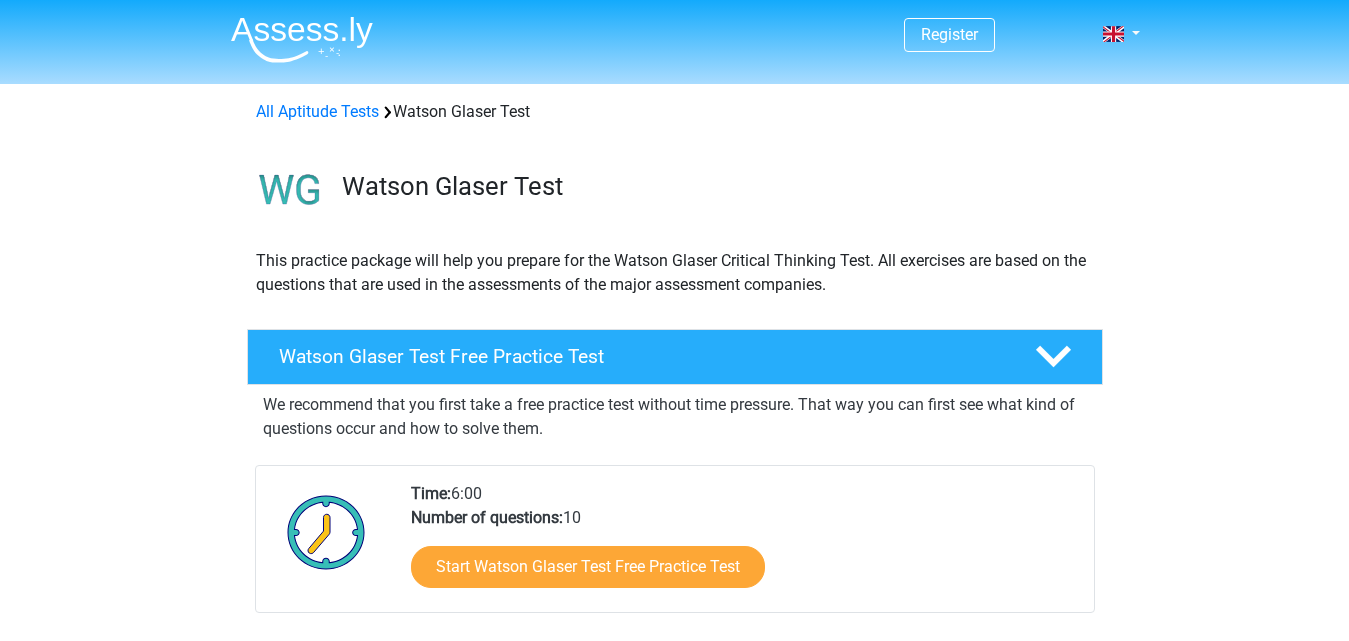 click on "Register
Nederlands
English" at bounding box center (674, 1224) 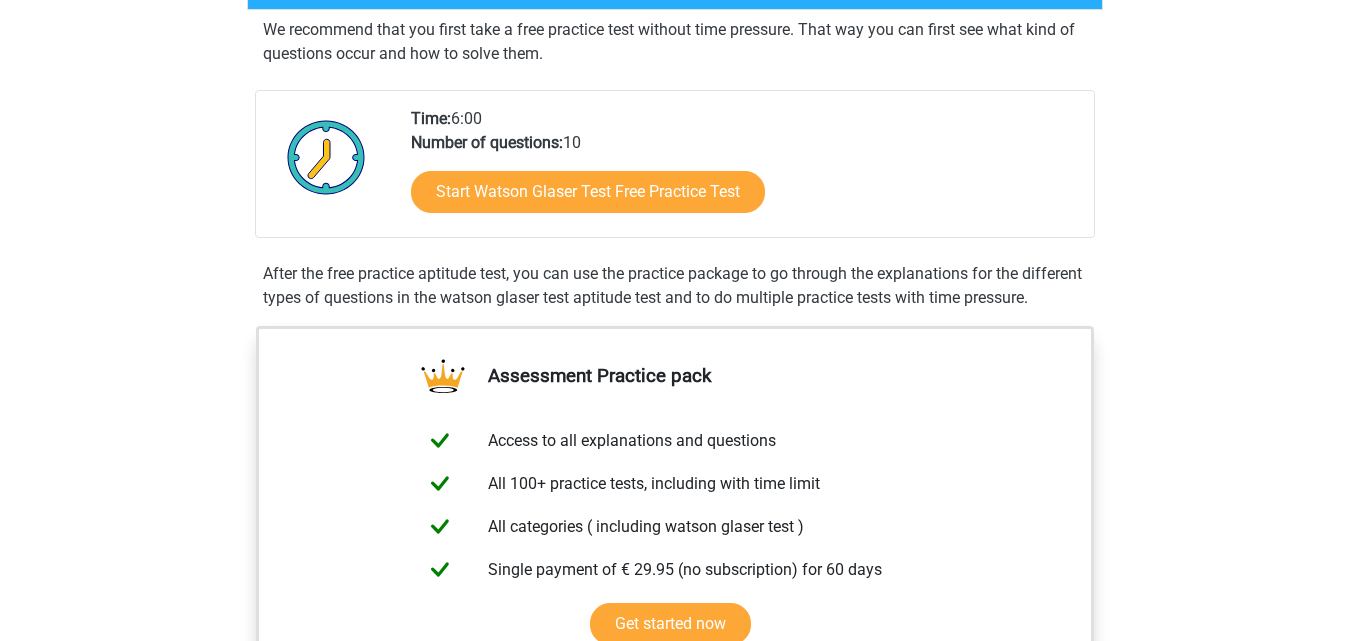 scroll, scrollTop: 375, scrollLeft: 0, axis: vertical 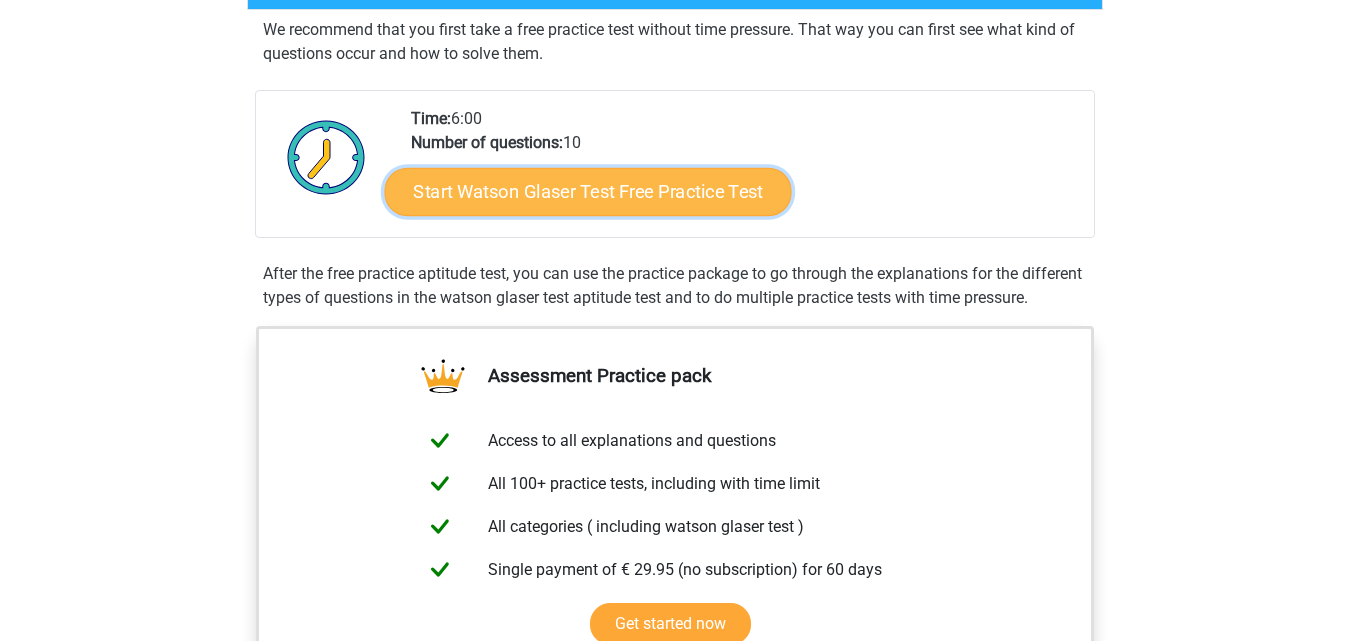 click on "Start Watson Glaser Test
Free Practice Test" at bounding box center (587, 192) 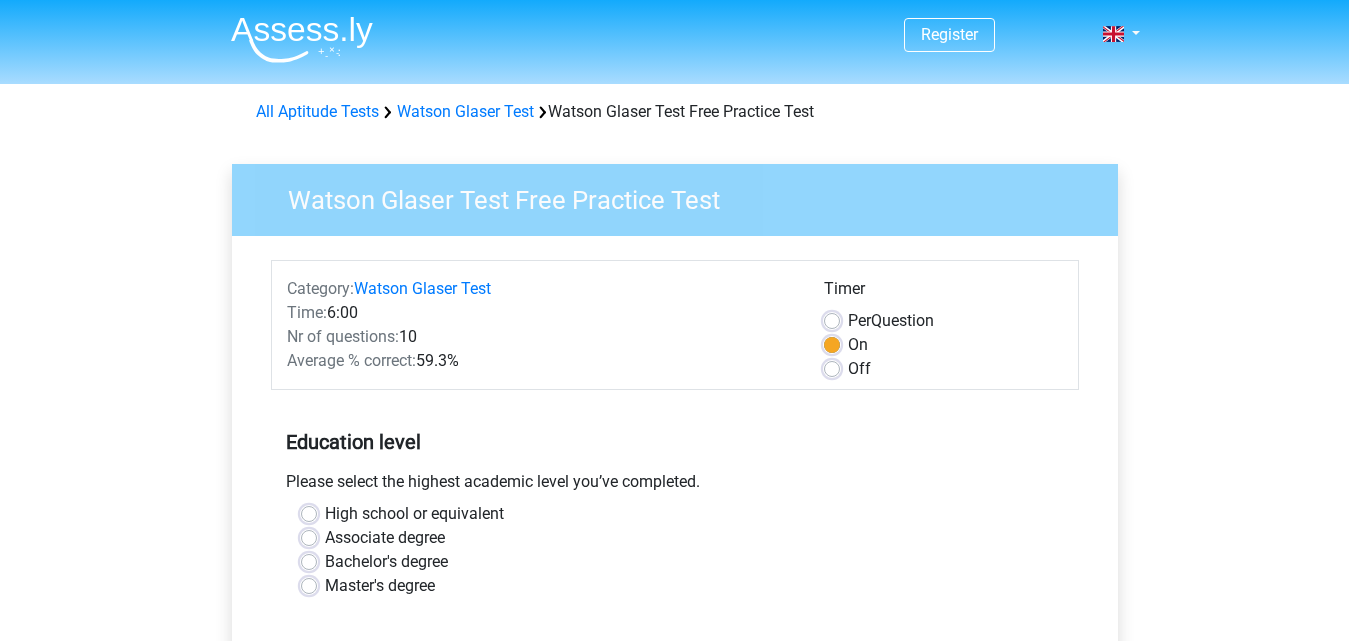 scroll, scrollTop: 0, scrollLeft: 0, axis: both 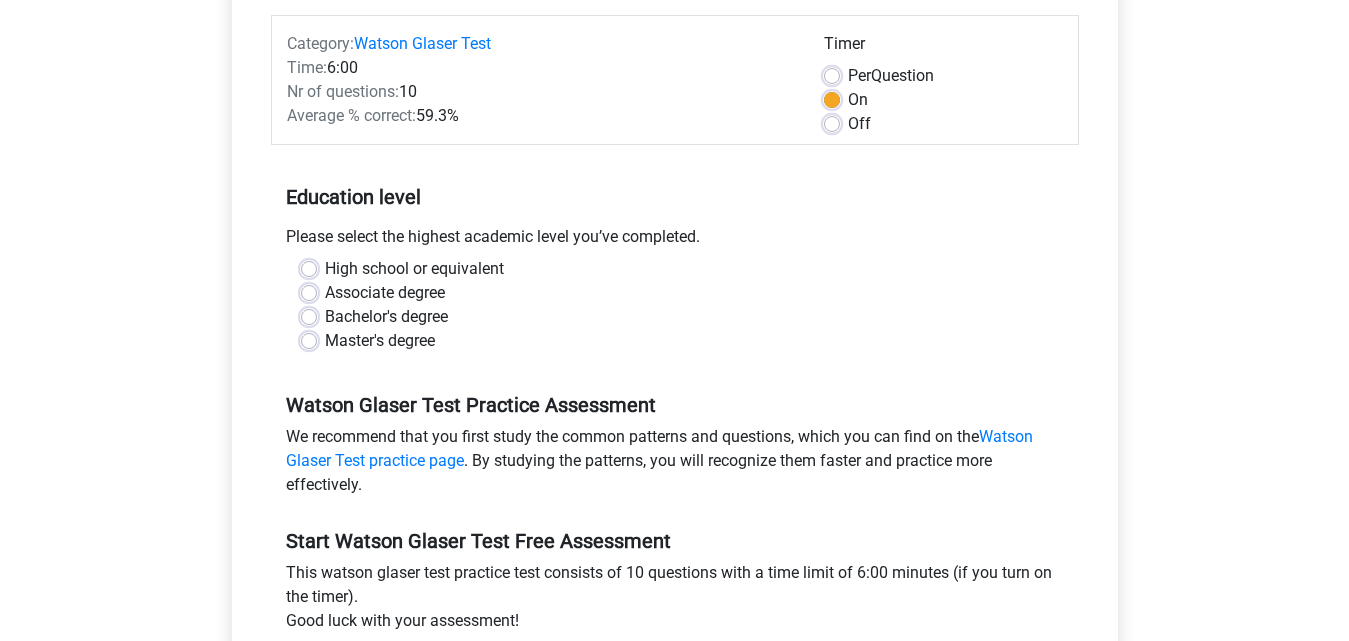click on "Master's degree" at bounding box center (380, 341) 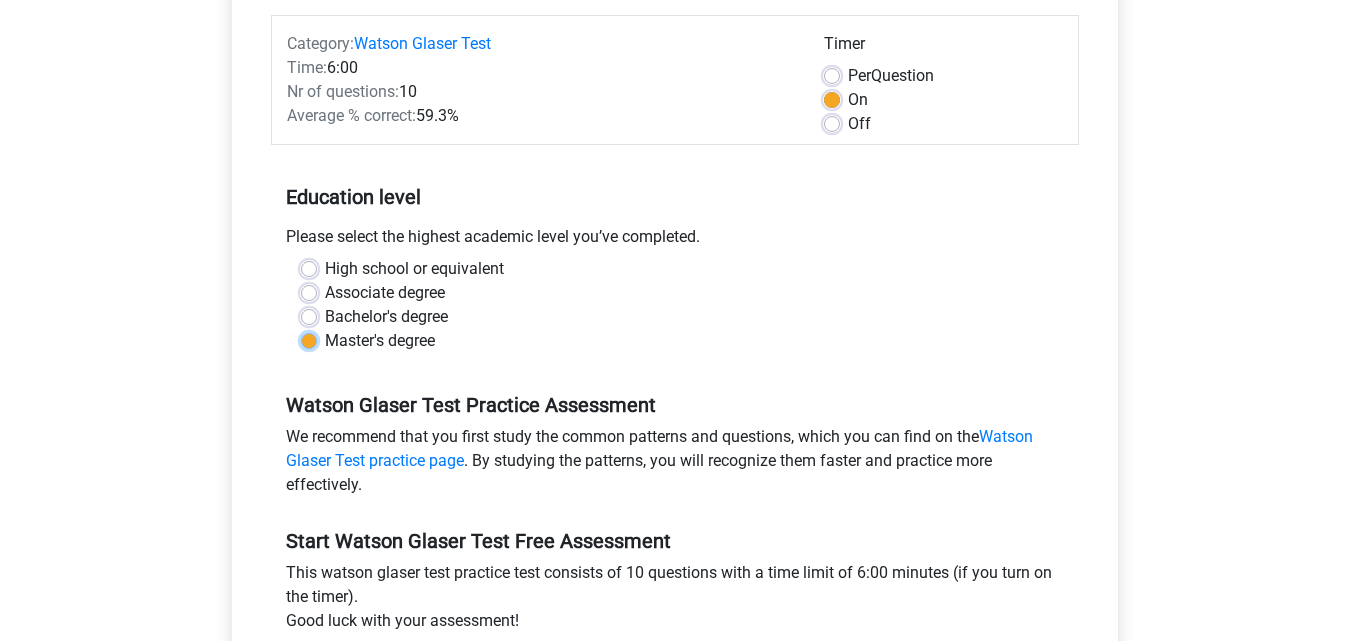 click on "Master's degree" at bounding box center (309, 339) 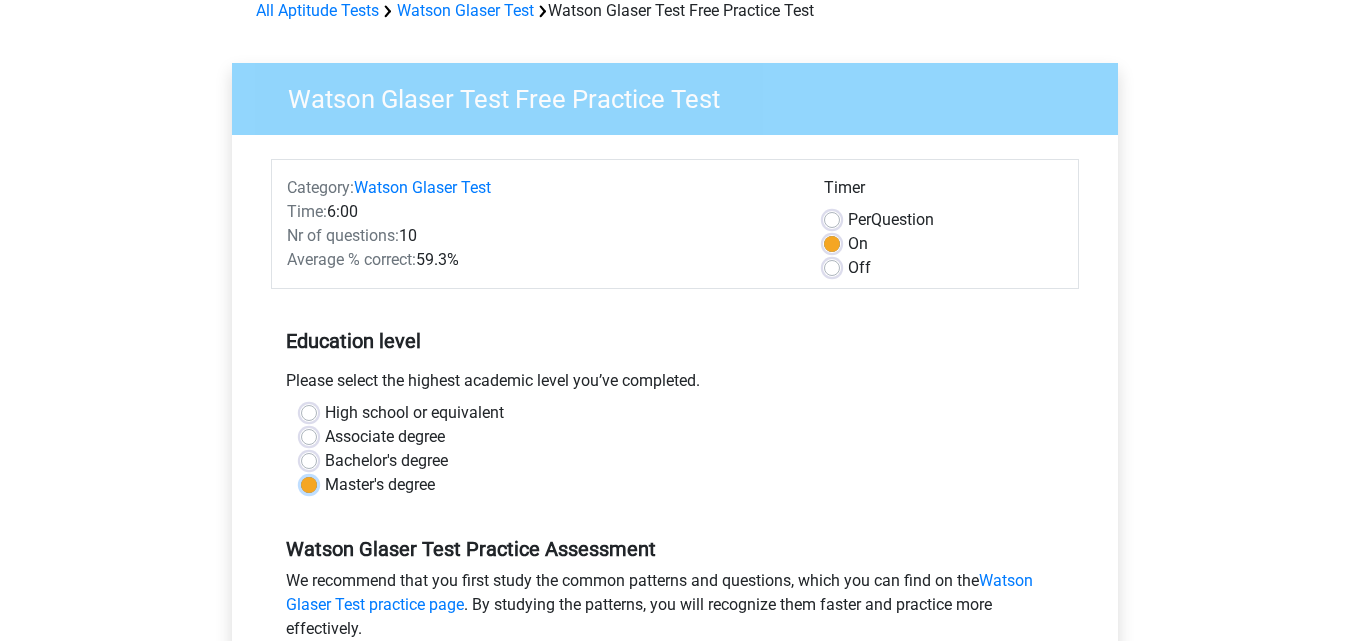 scroll, scrollTop: 94, scrollLeft: 0, axis: vertical 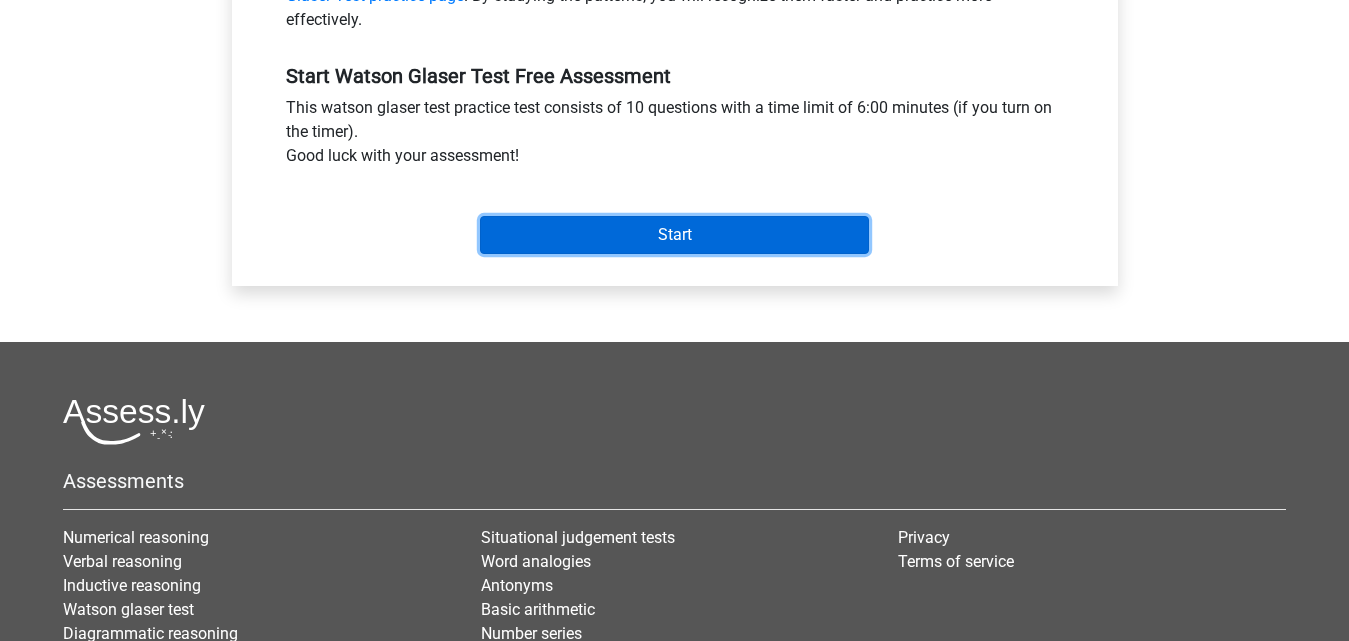 click on "Start" at bounding box center (674, 235) 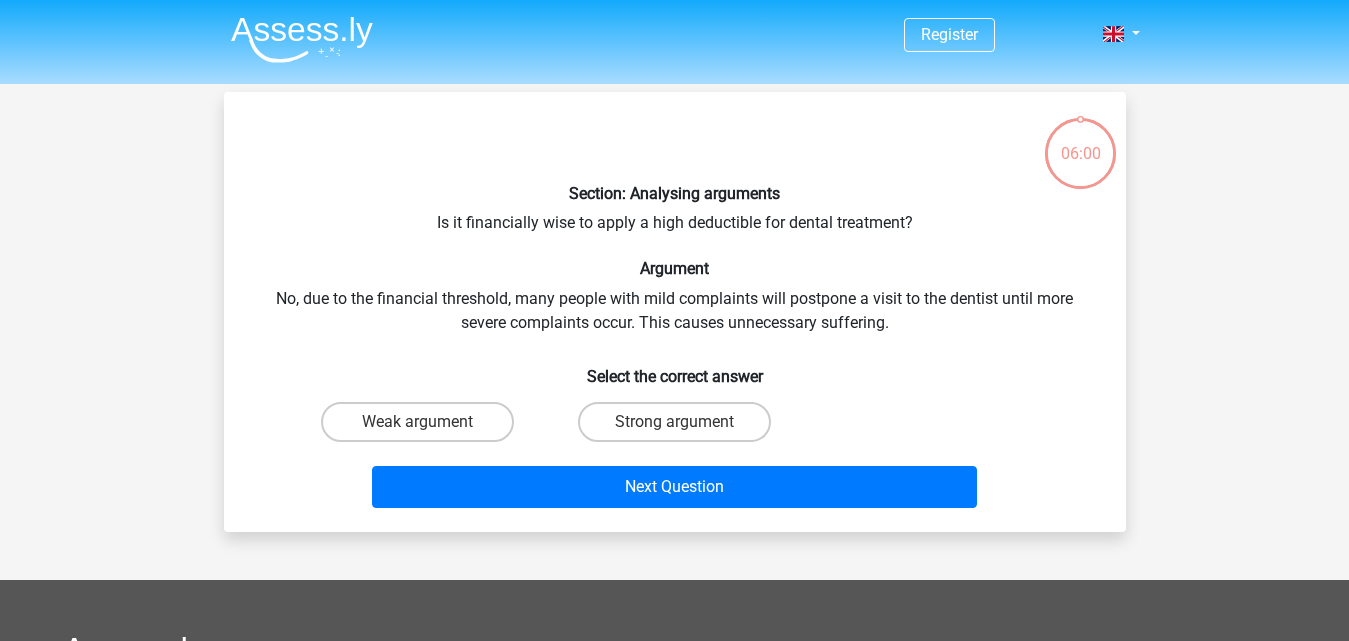scroll, scrollTop: 0, scrollLeft: 0, axis: both 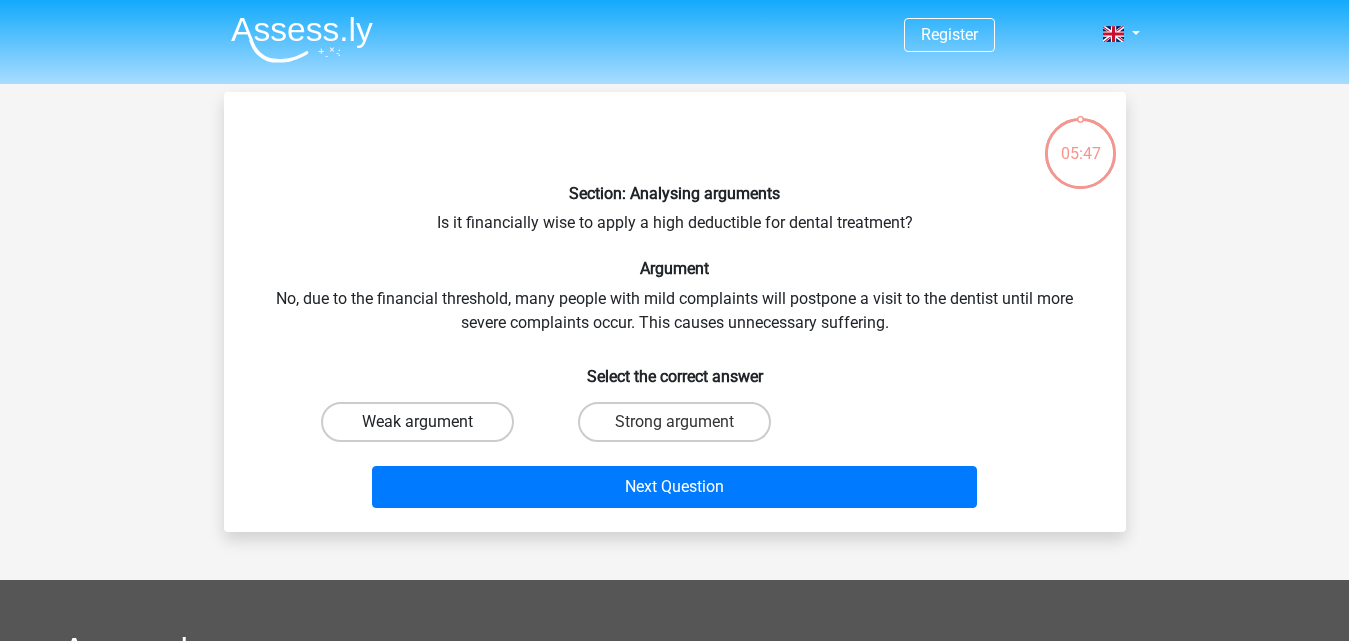 click on "Weak argument" at bounding box center (417, 422) 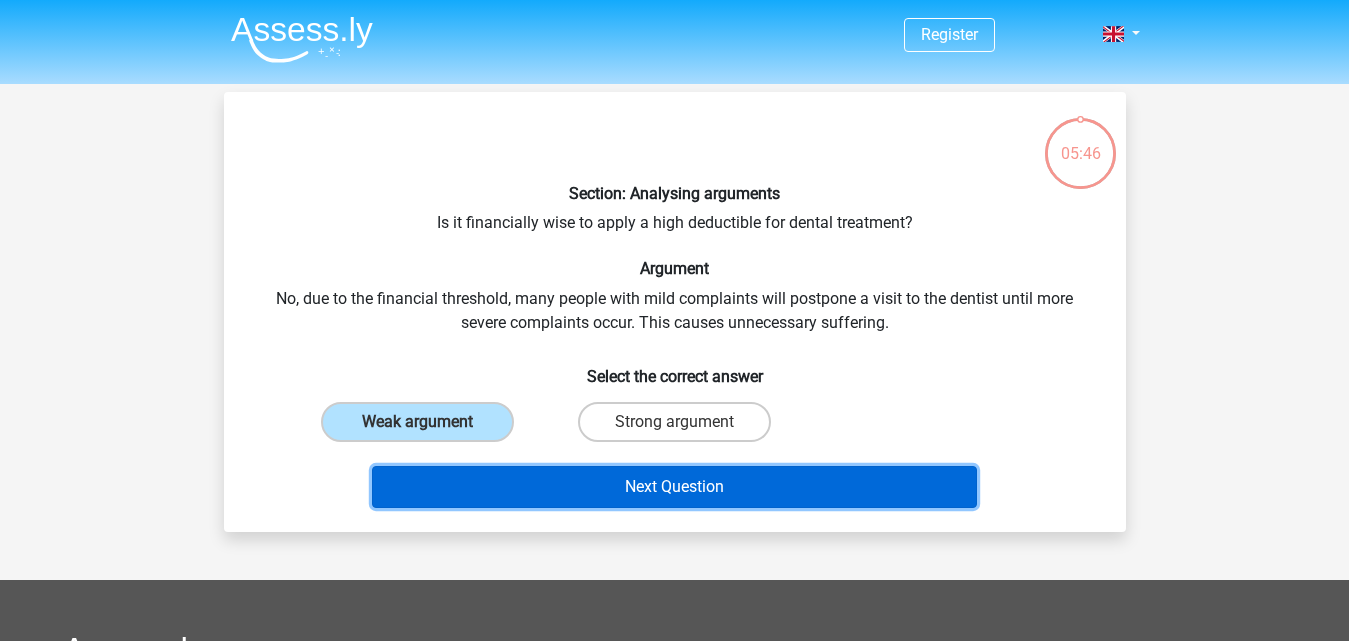 click on "Next Question" at bounding box center [674, 487] 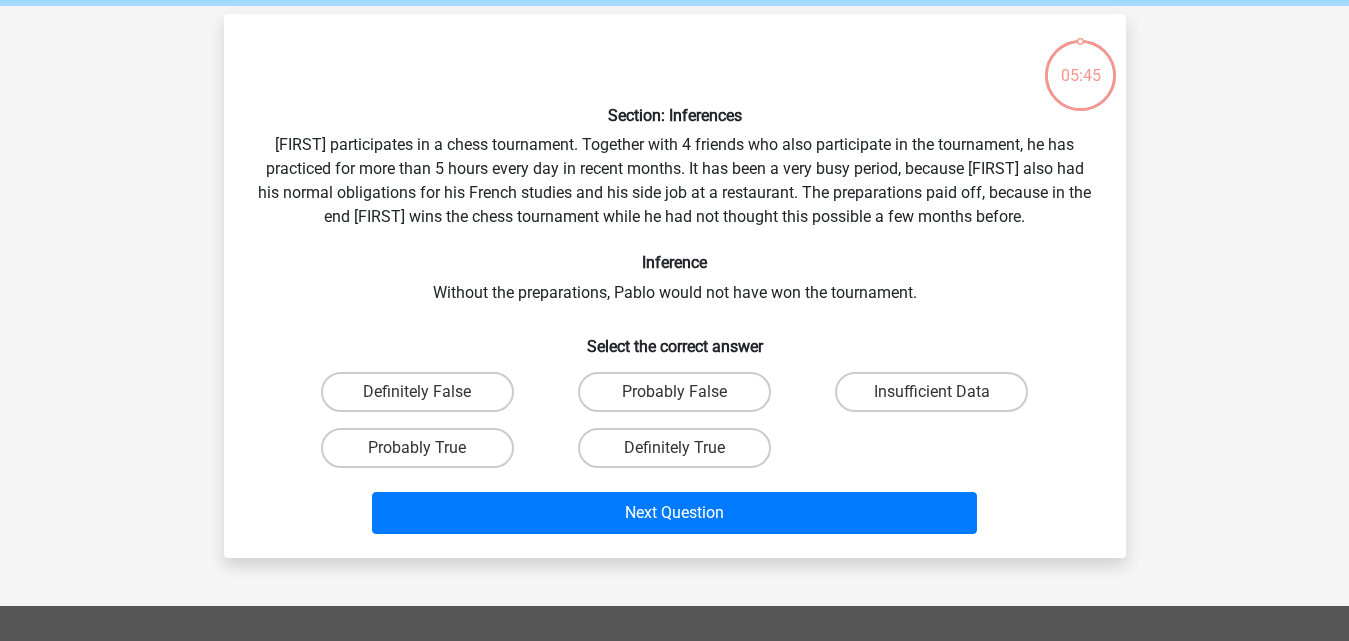 scroll, scrollTop: 92, scrollLeft: 0, axis: vertical 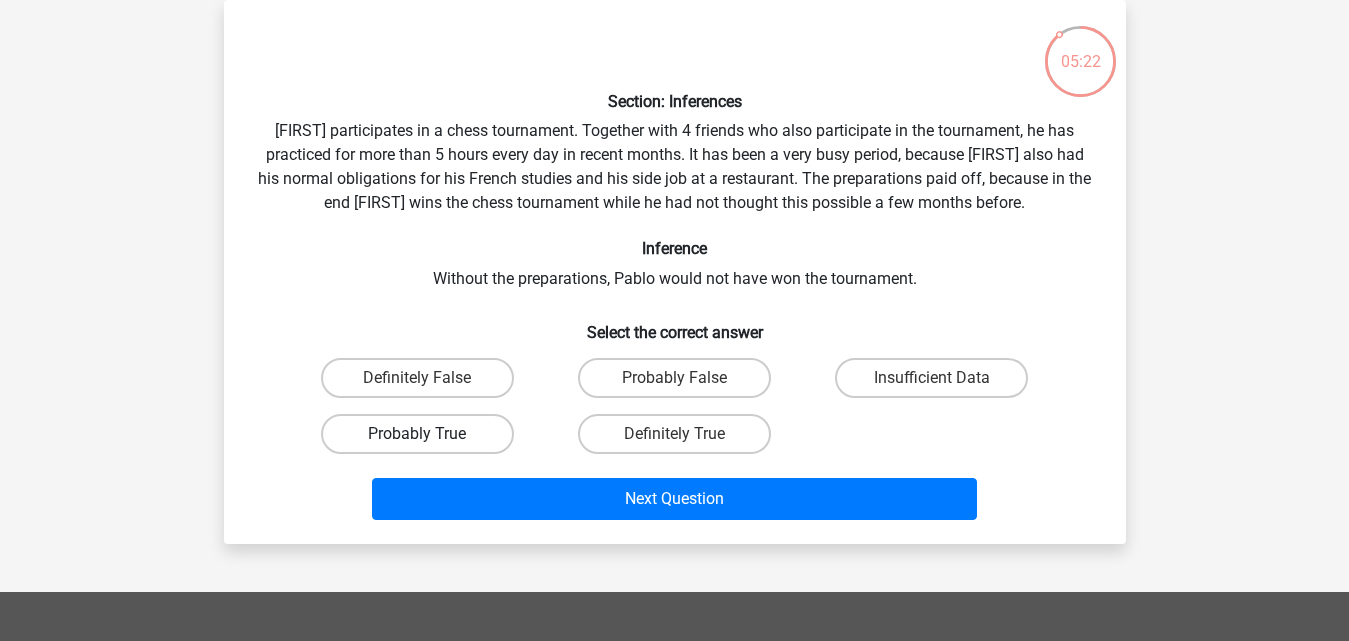 click on "Probably True" at bounding box center (417, 434) 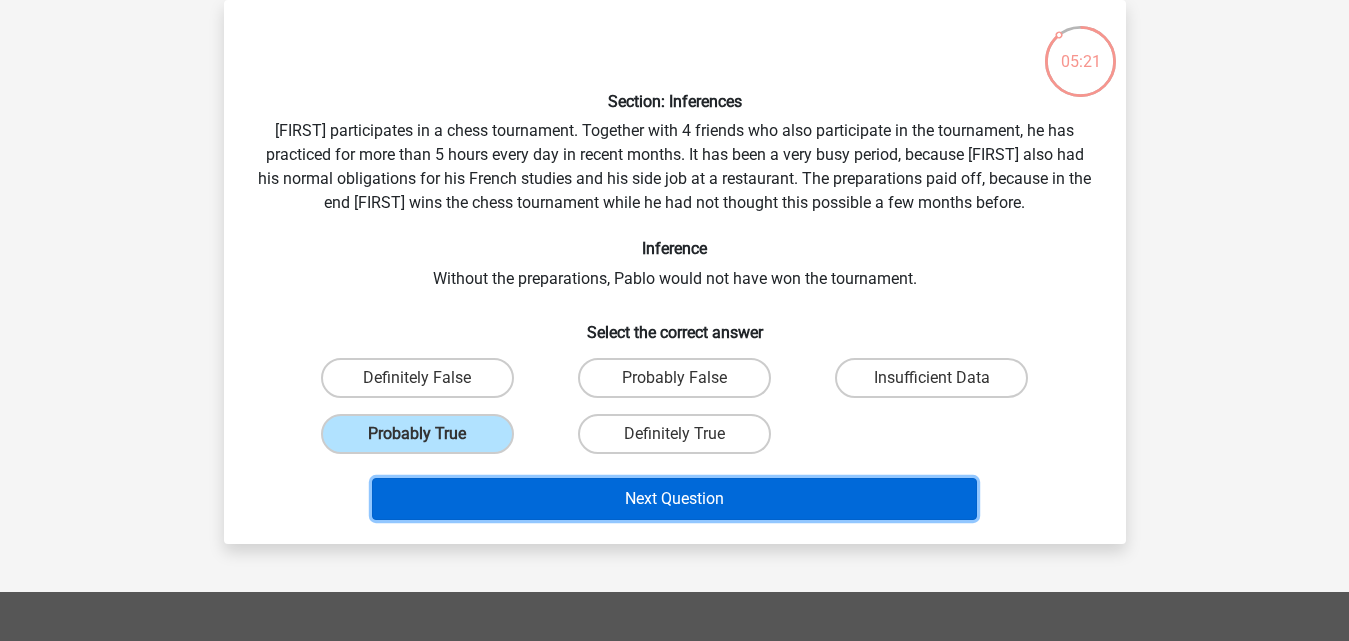 click on "Next Question" at bounding box center [674, 499] 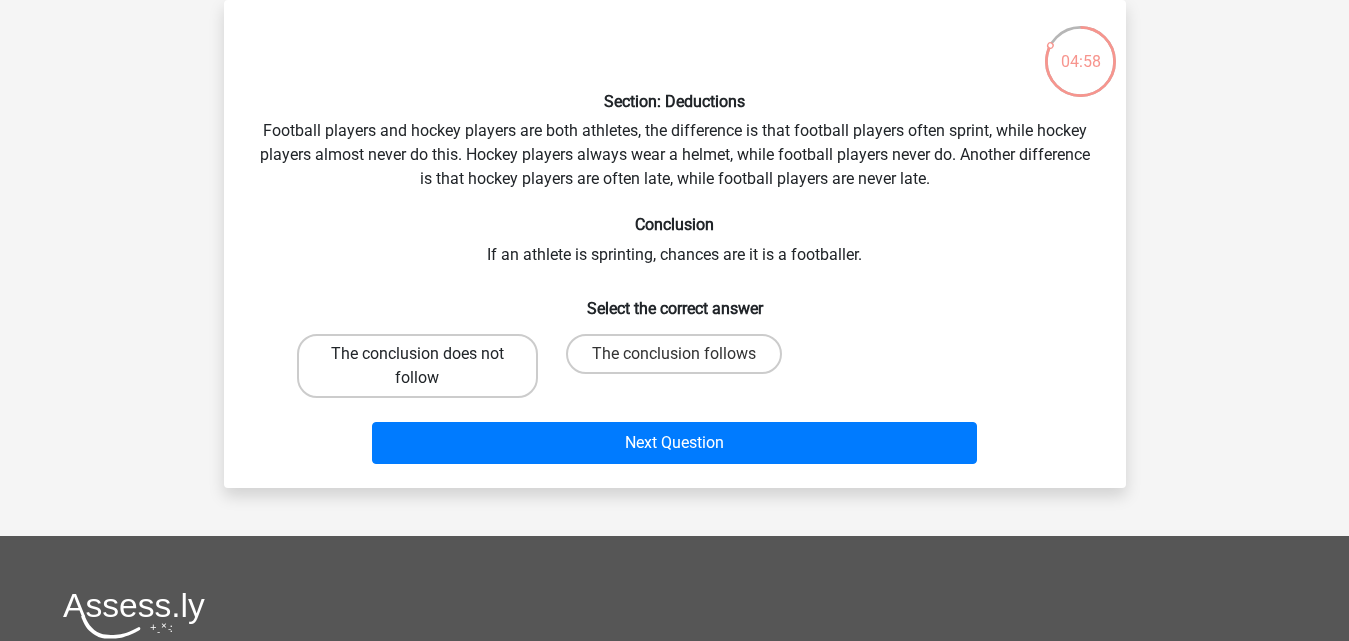 click on "The conclusion does not follow" at bounding box center [417, 366] 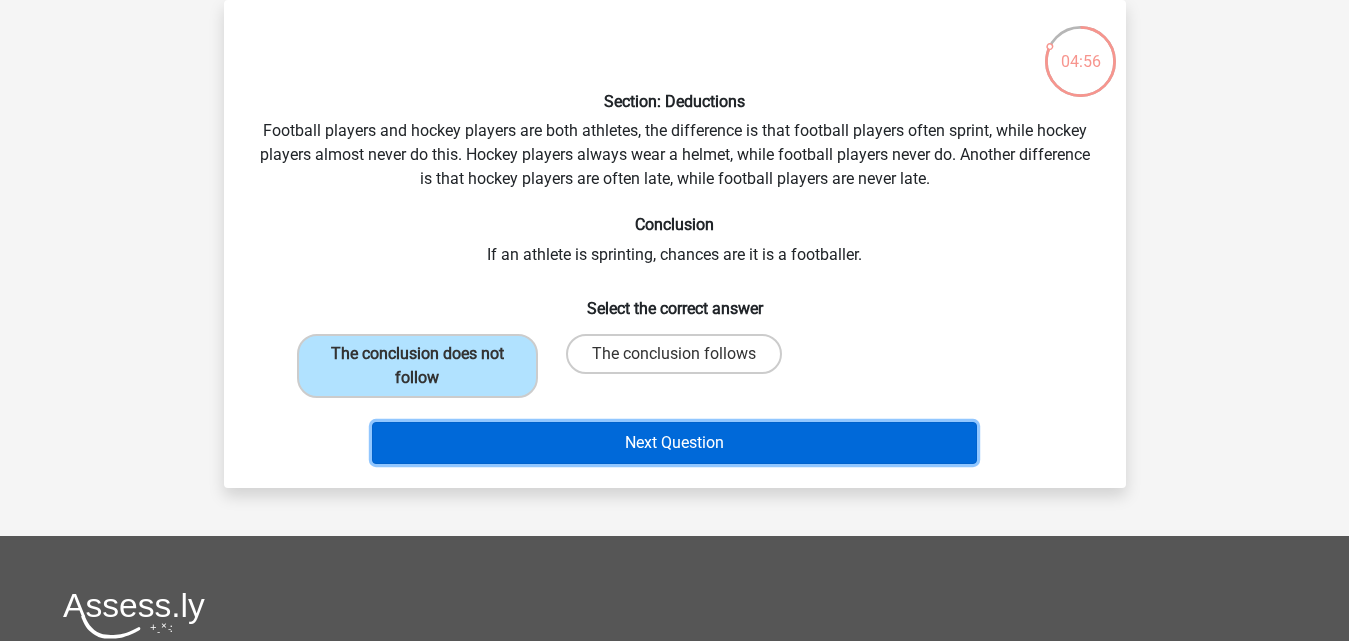 click on "Next Question" at bounding box center [674, 443] 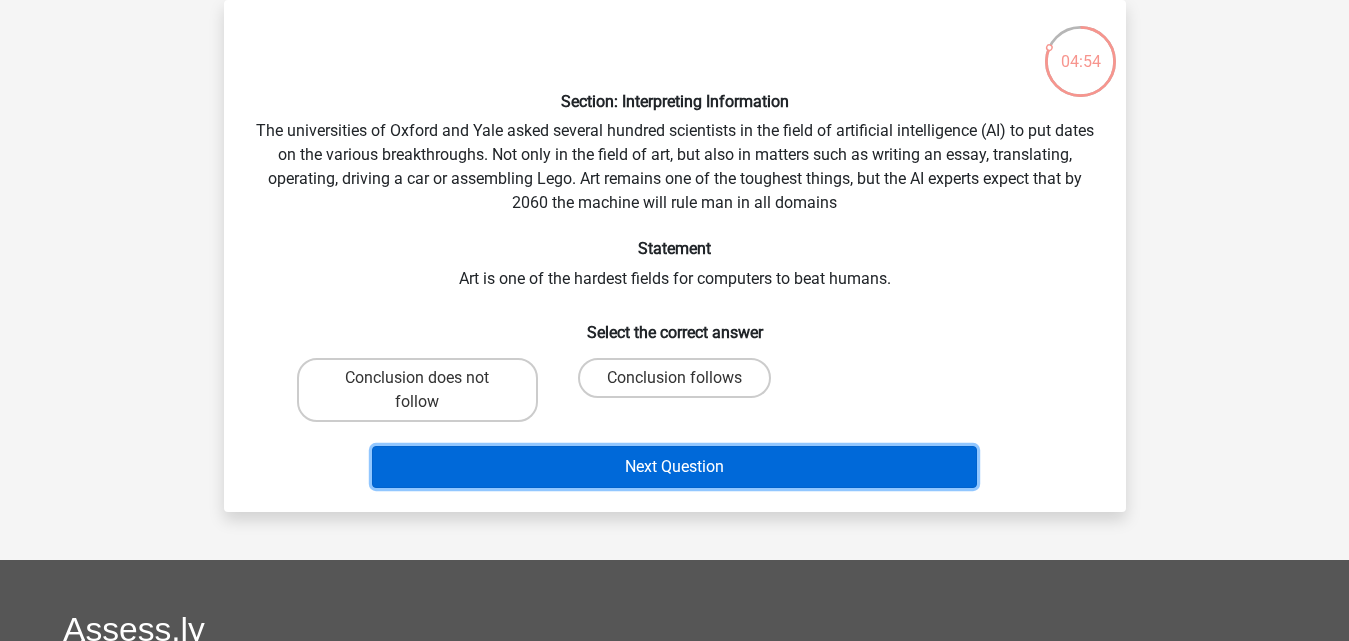 drag, startPoint x: 534, startPoint y: 455, endPoint x: 606, endPoint y: 249, distance: 218.22008 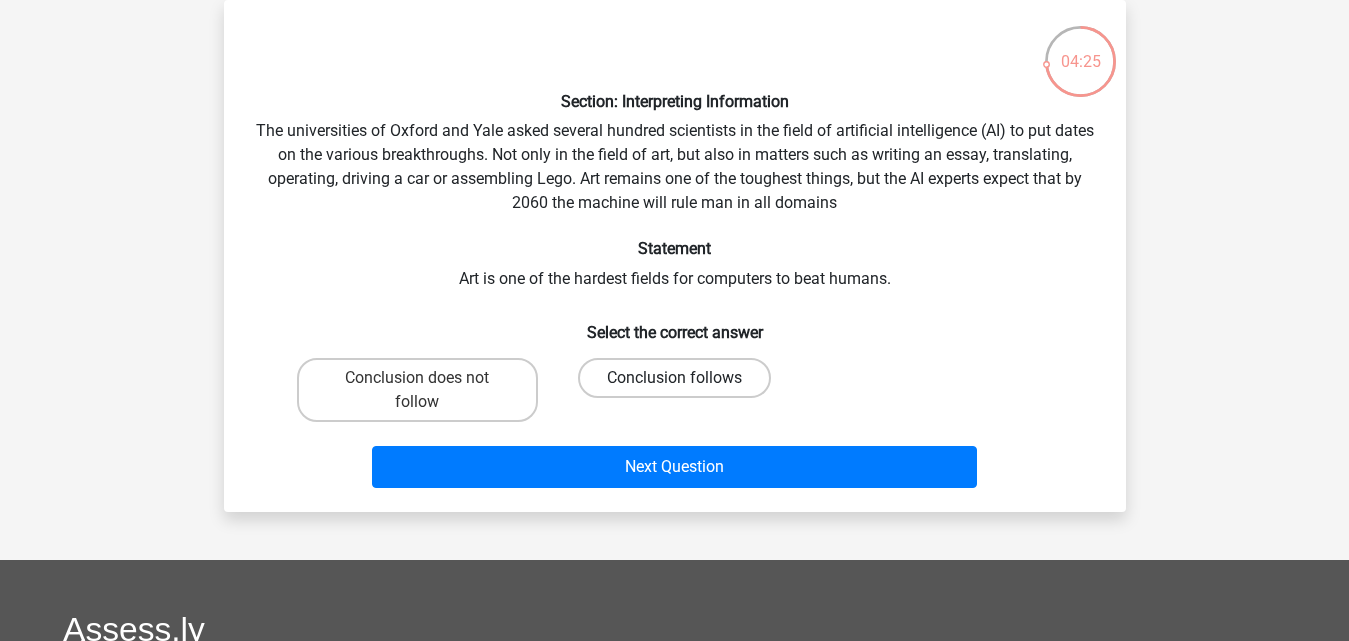 click on "Conclusion follows" at bounding box center (674, 378) 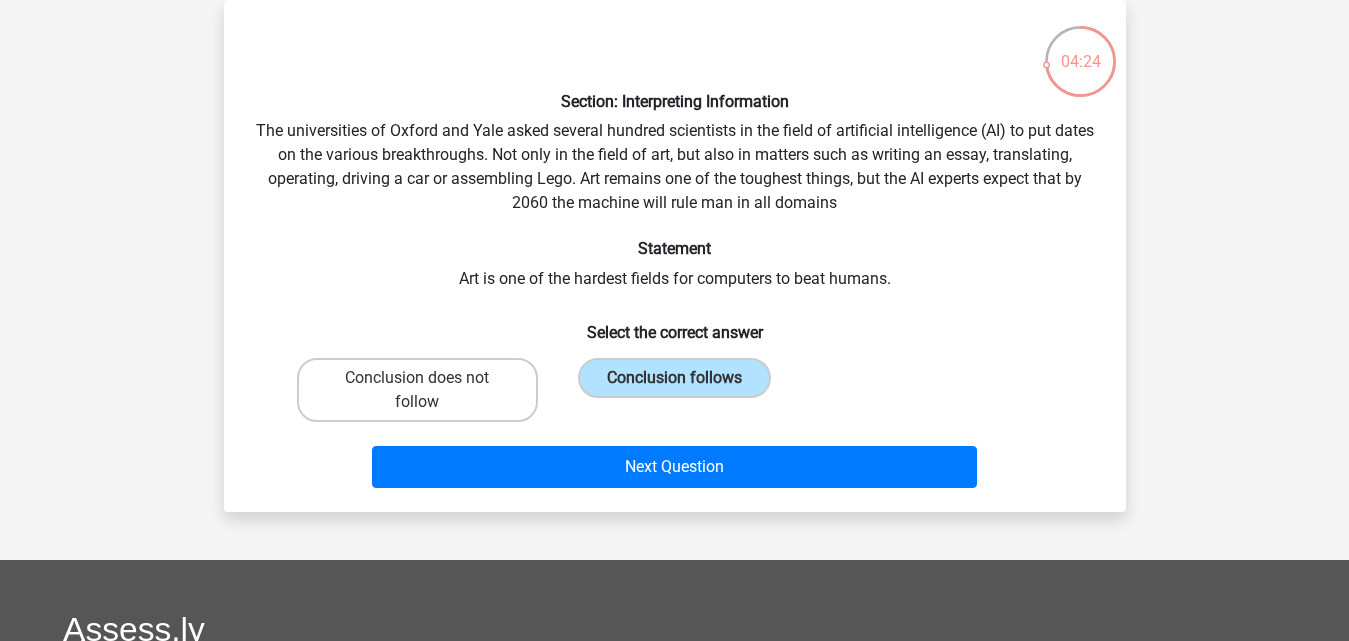 click on "Next Question" at bounding box center [675, 463] 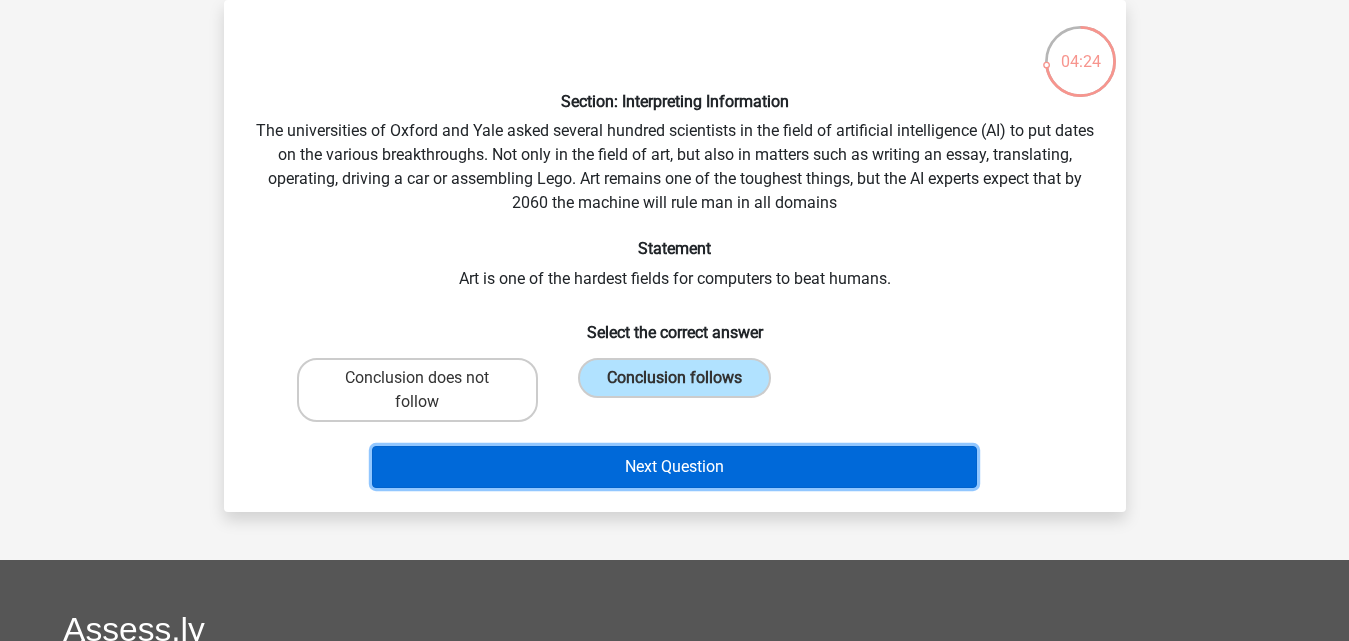 click on "Next Question" at bounding box center (674, 467) 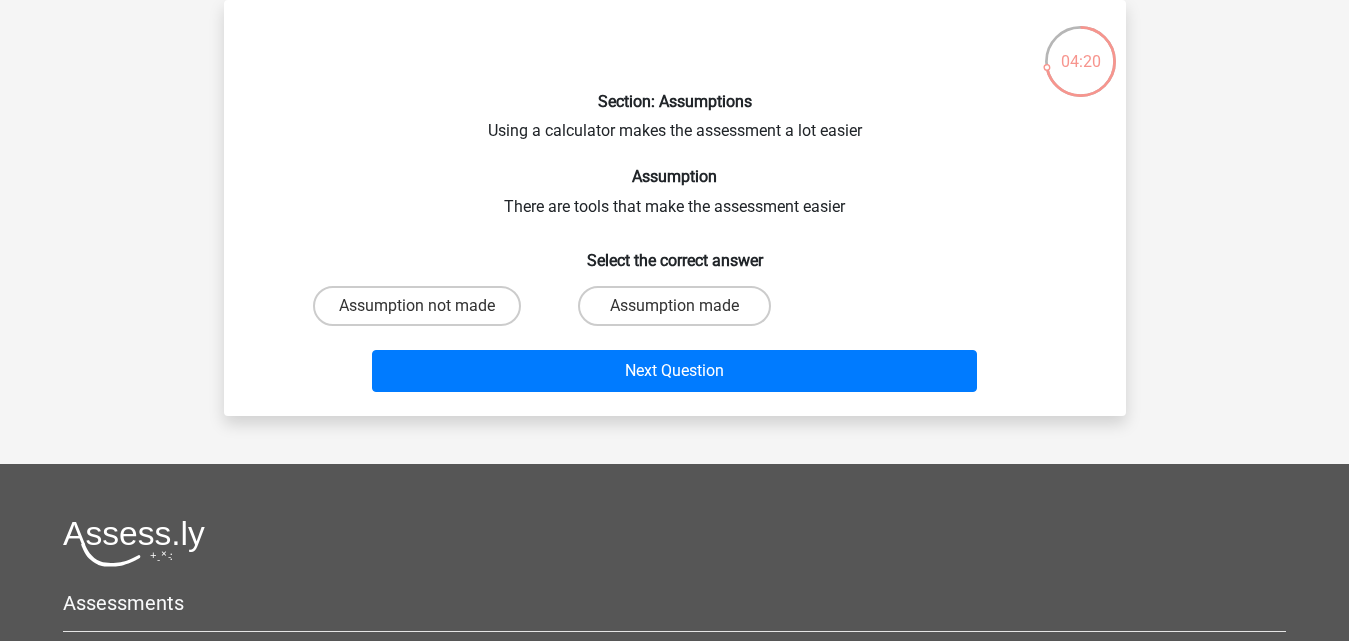 scroll, scrollTop: 0, scrollLeft: 0, axis: both 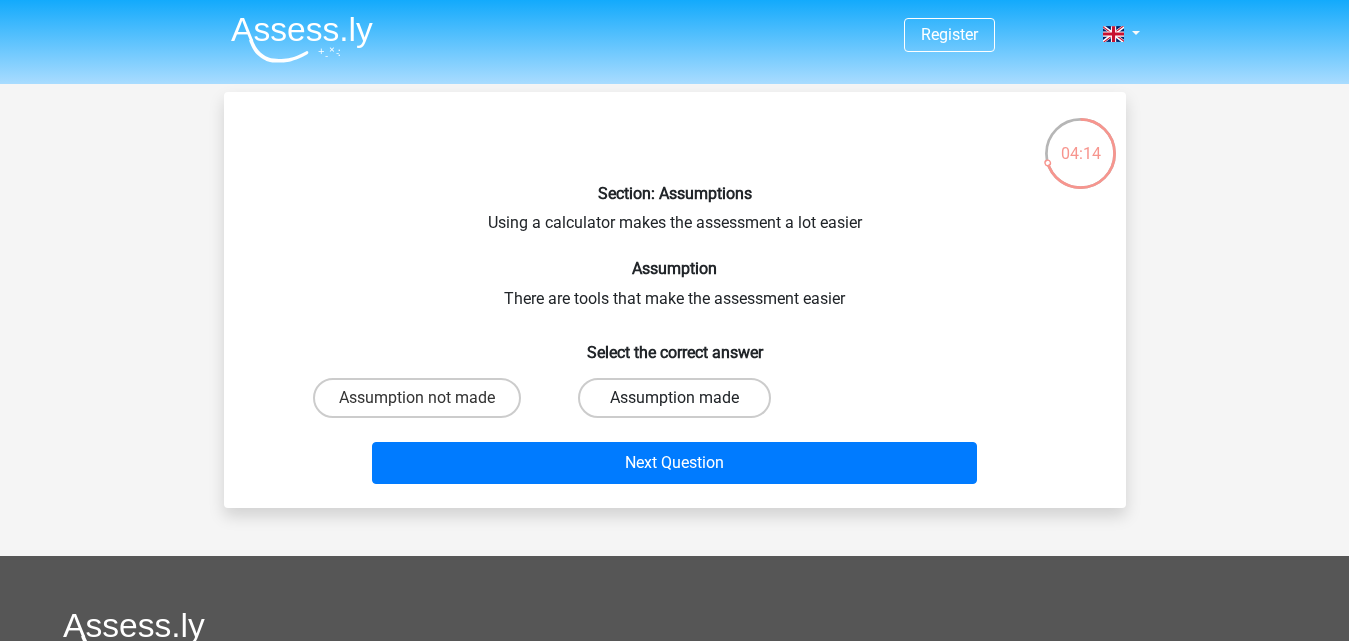 click on "Assumption made" at bounding box center (674, 398) 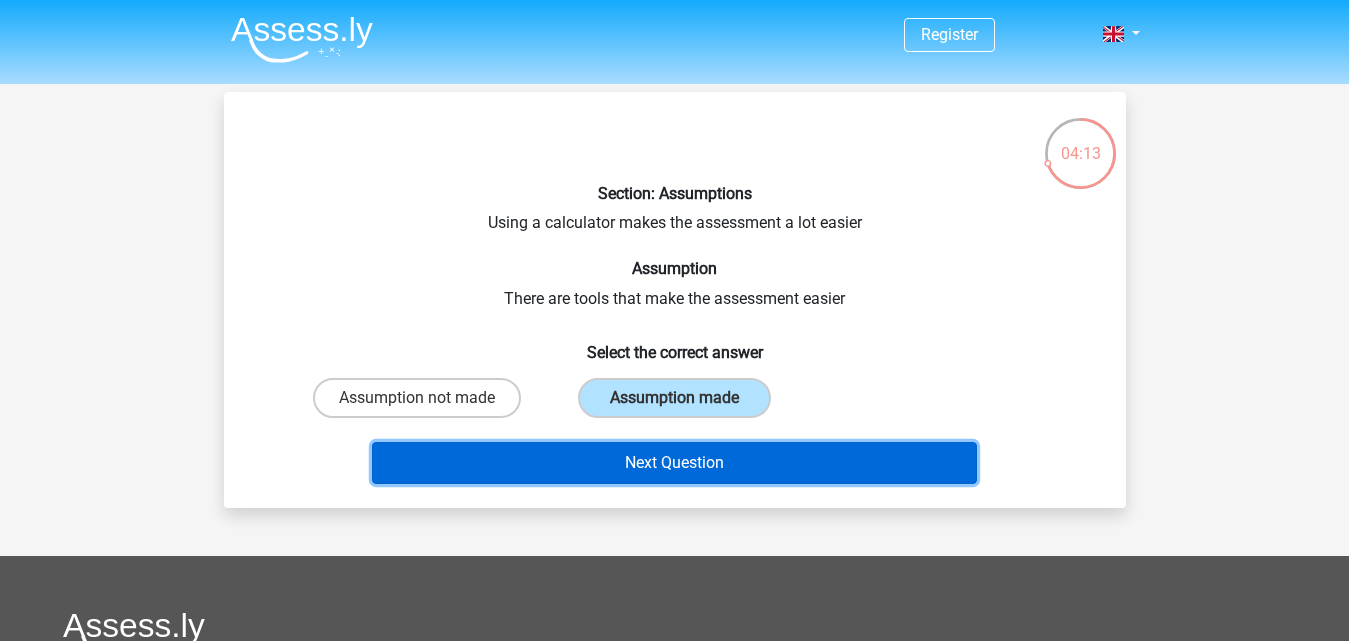 click on "Next Question" at bounding box center [674, 463] 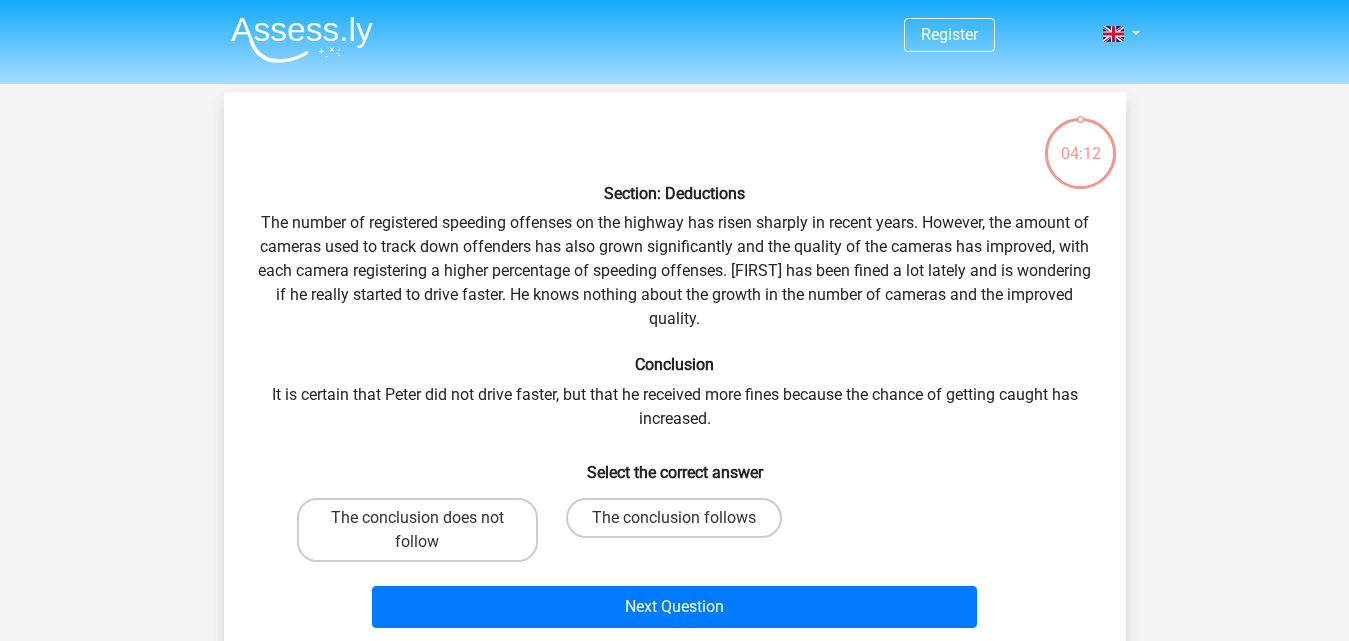 scroll, scrollTop: 92, scrollLeft: 0, axis: vertical 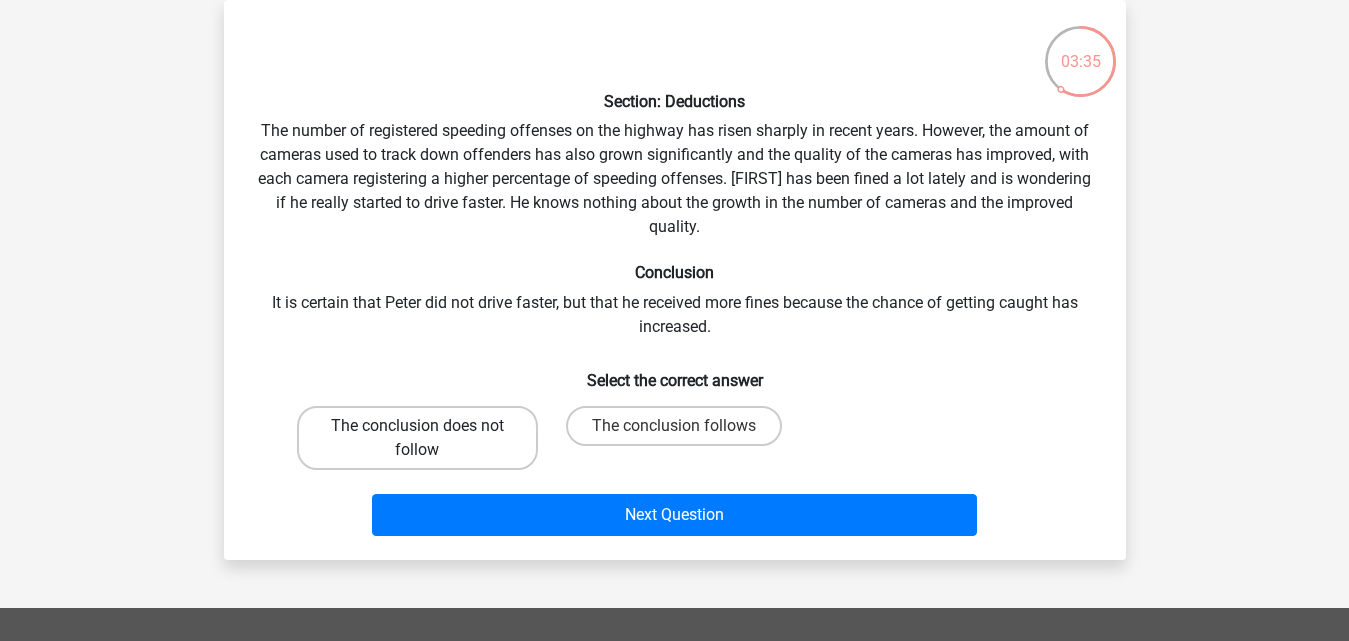 click on "The conclusion does not follow" at bounding box center [417, 438] 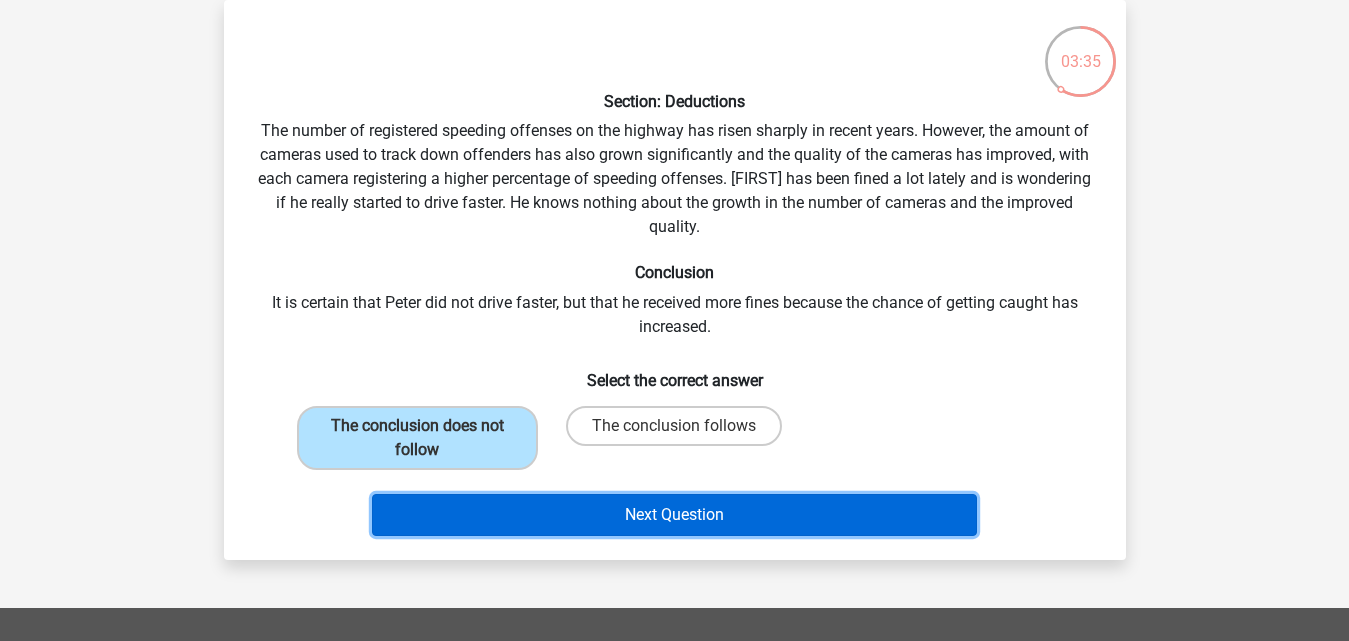 click on "Next Question" at bounding box center (674, 515) 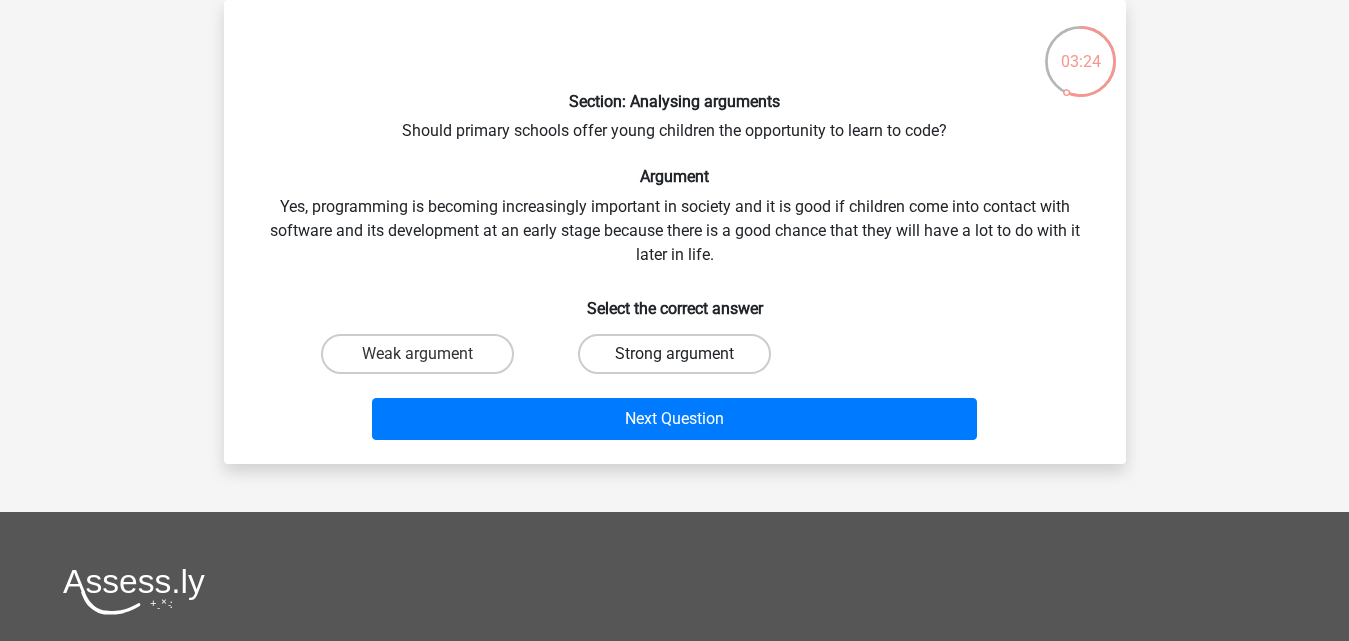 click on "Strong argument" at bounding box center (674, 354) 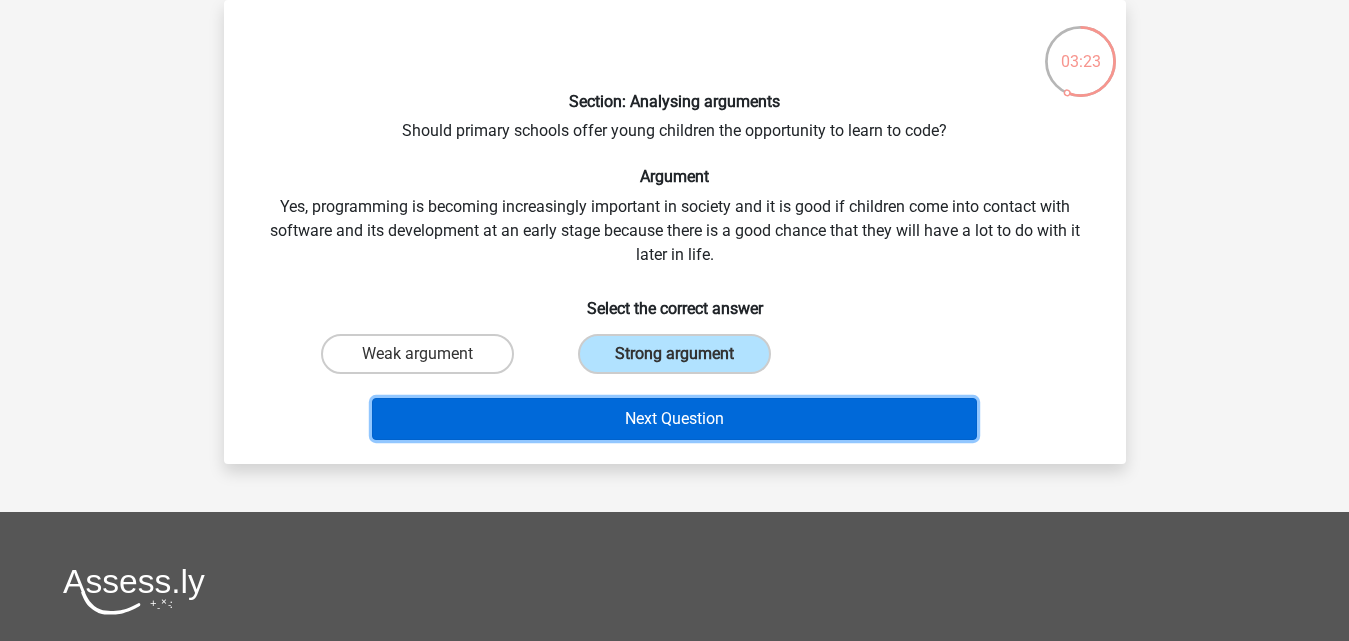 click on "Next Question" at bounding box center (674, 419) 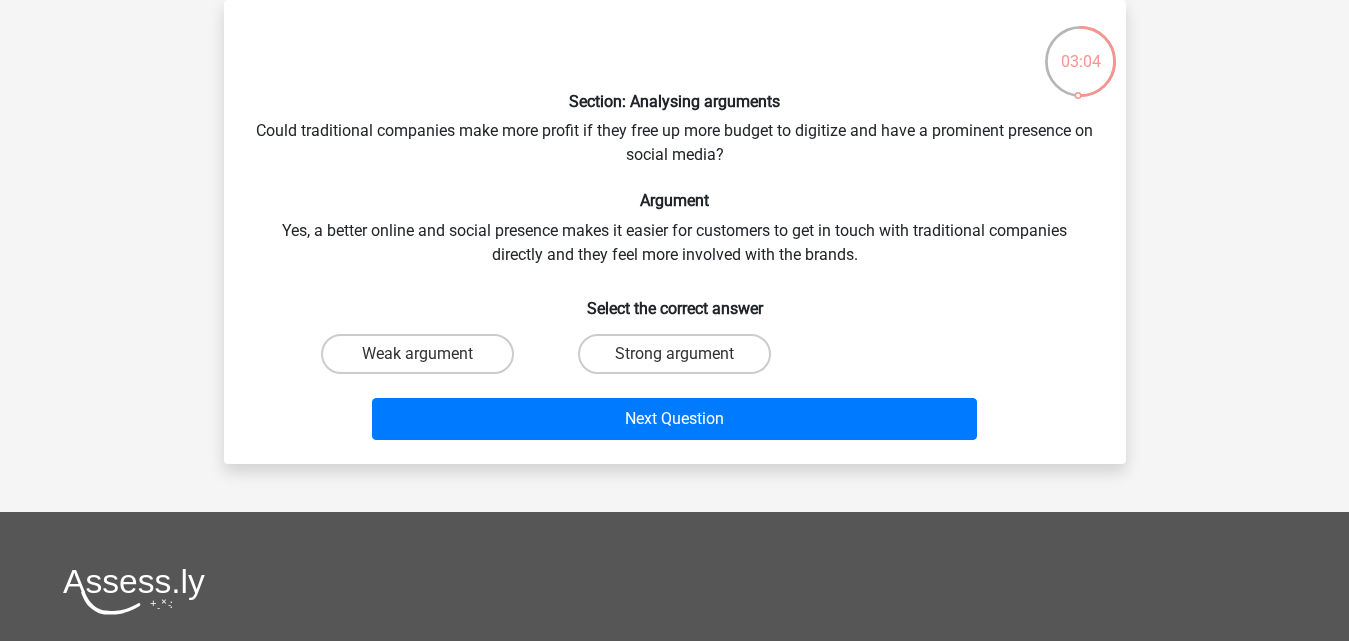 click on "Weak argument" at bounding box center [417, 354] 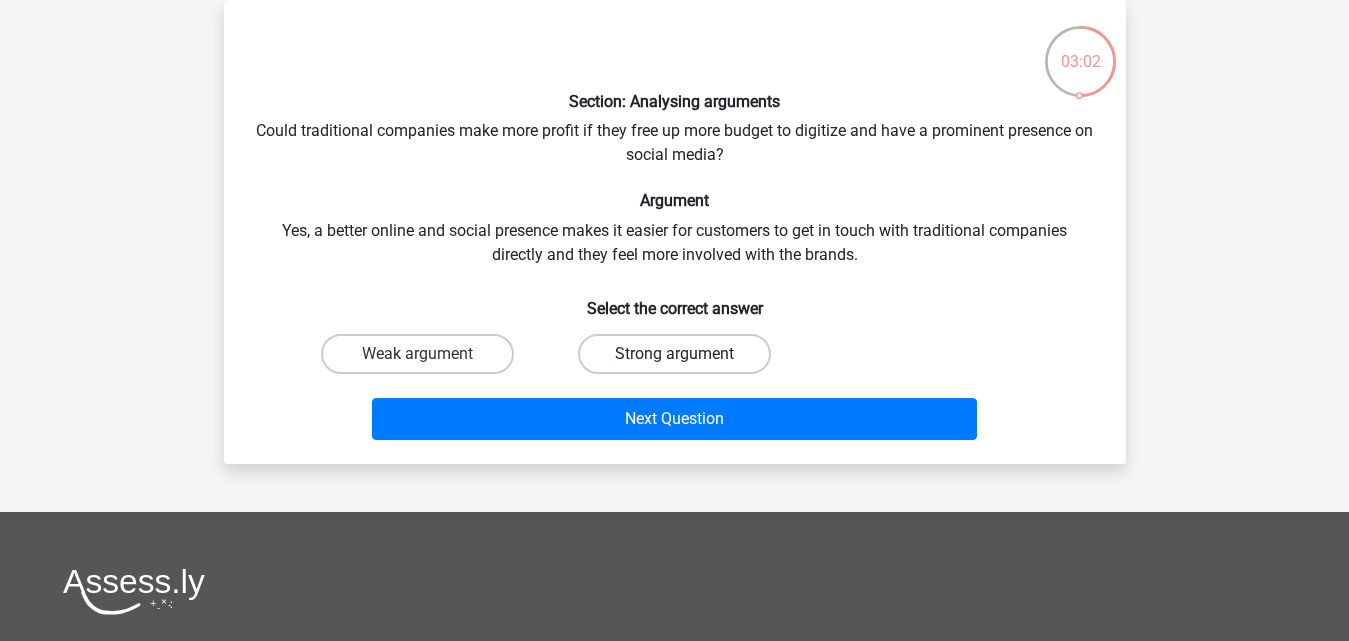 click on "Strong argument" at bounding box center (674, 354) 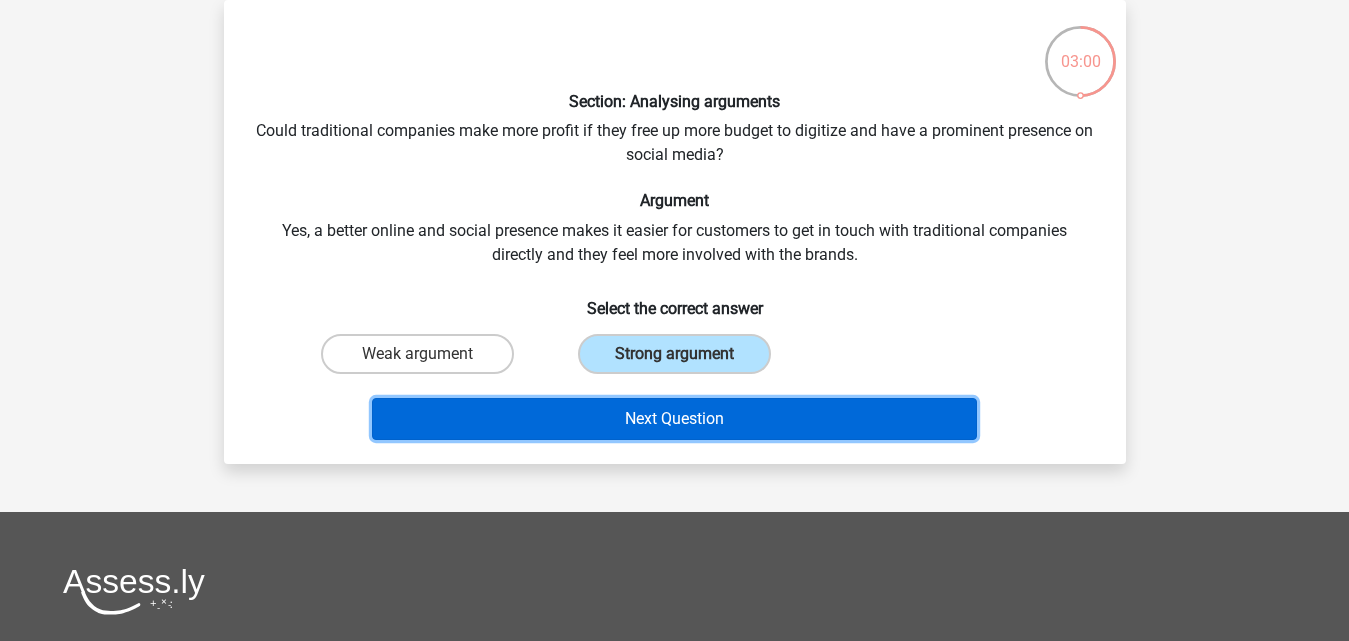 click on "Next Question" at bounding box center (674, 419) 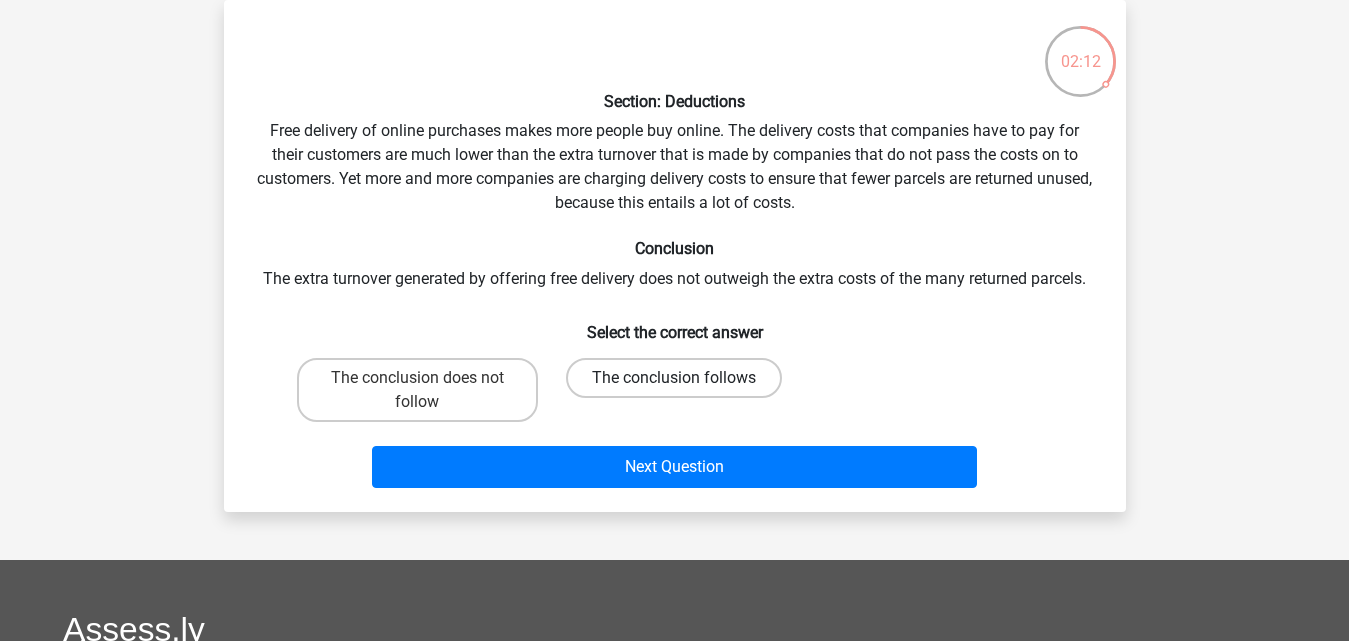 click on "The conclusion follows" at bounding box center [674, 378] 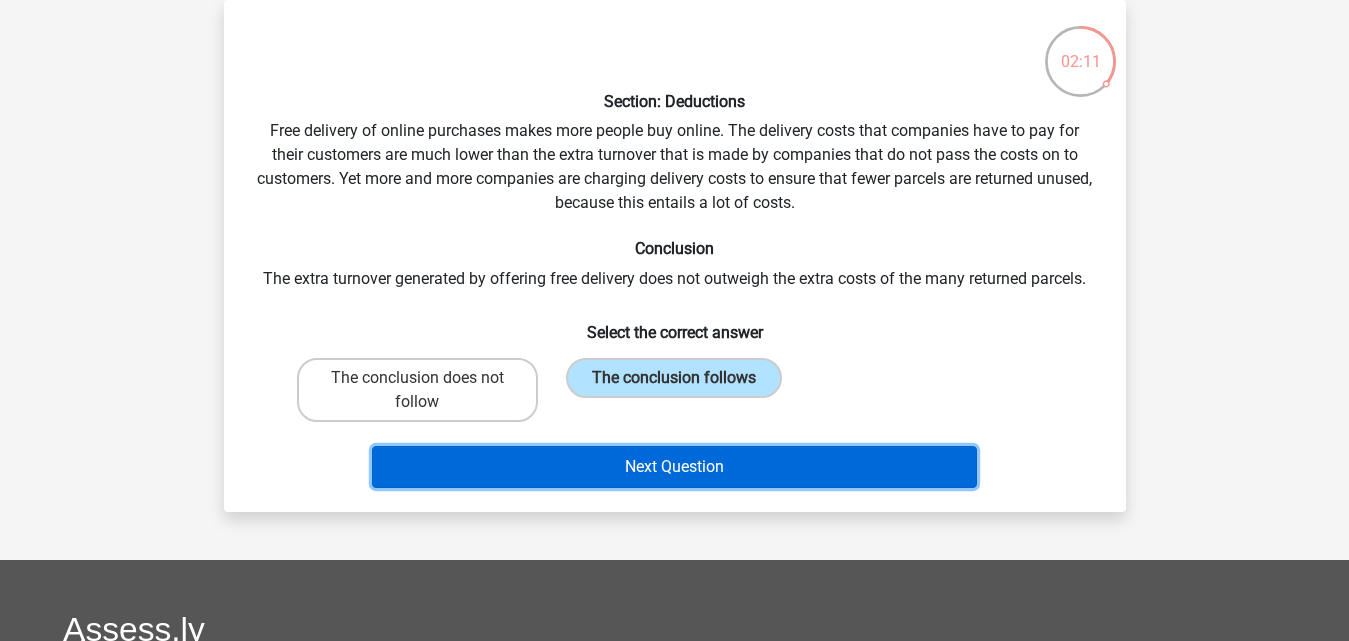click on "Next Question" at bounding box center [674, 467] 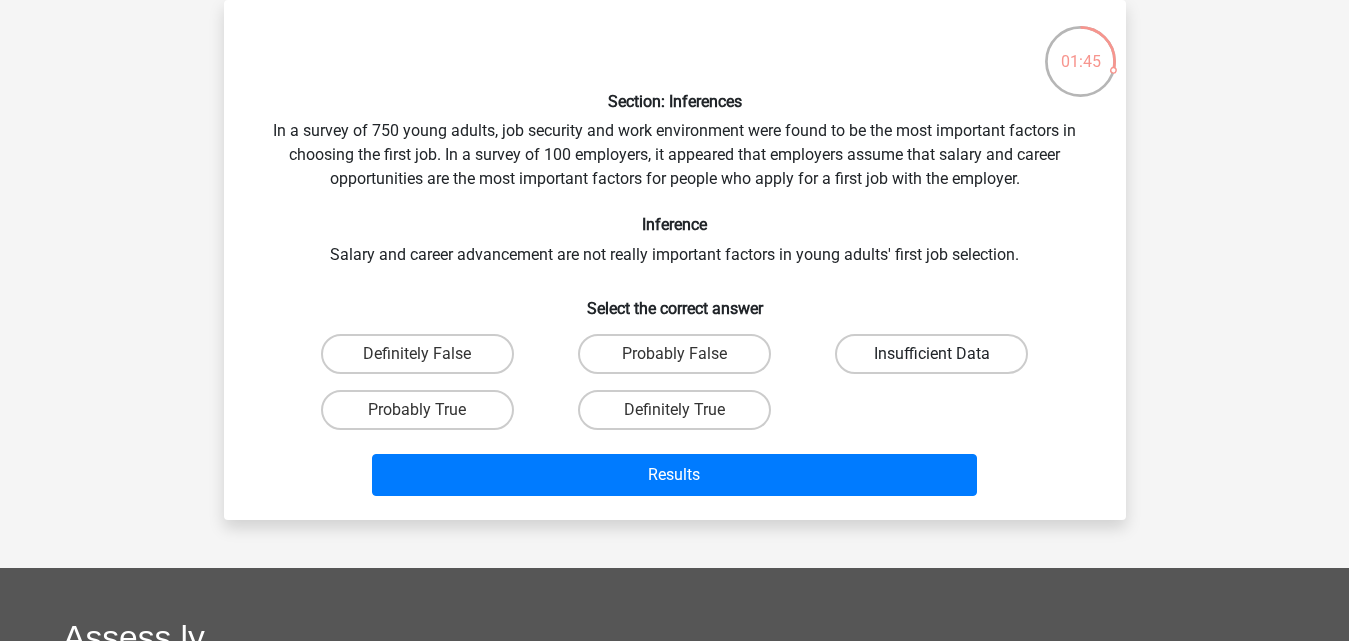 click on "Insufficient Data" at bounding box center [931, 354] 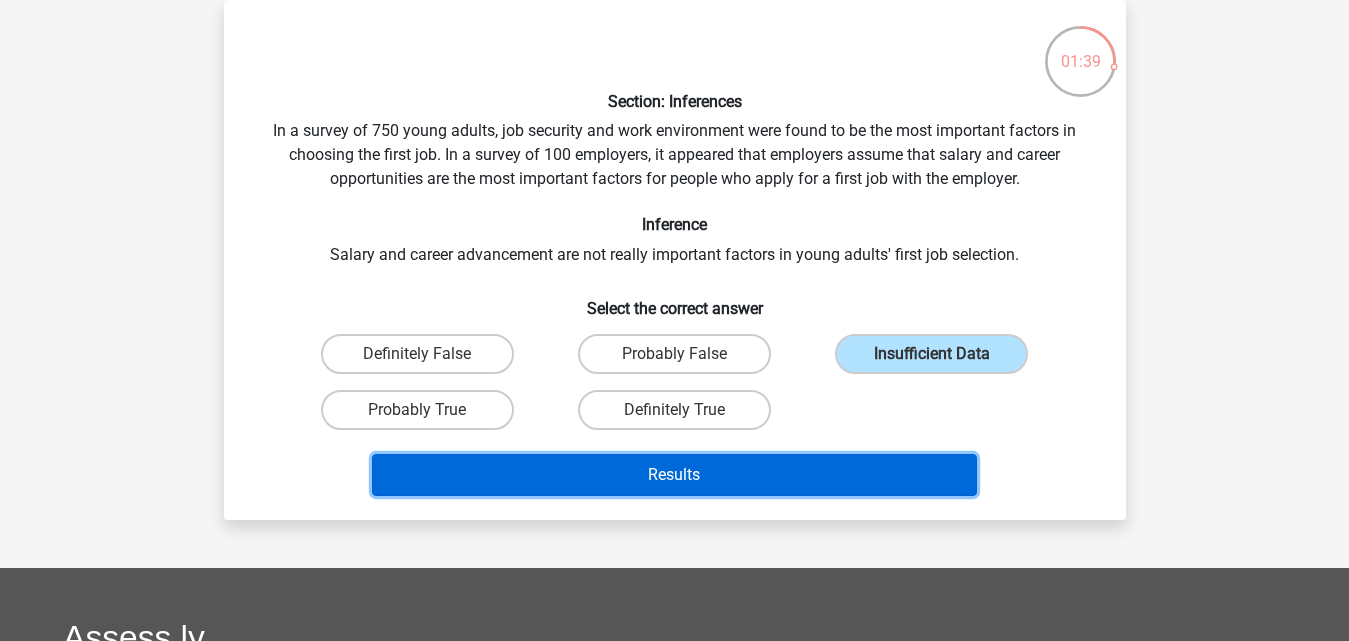 click on "Results" at bounding box center (674, 475) 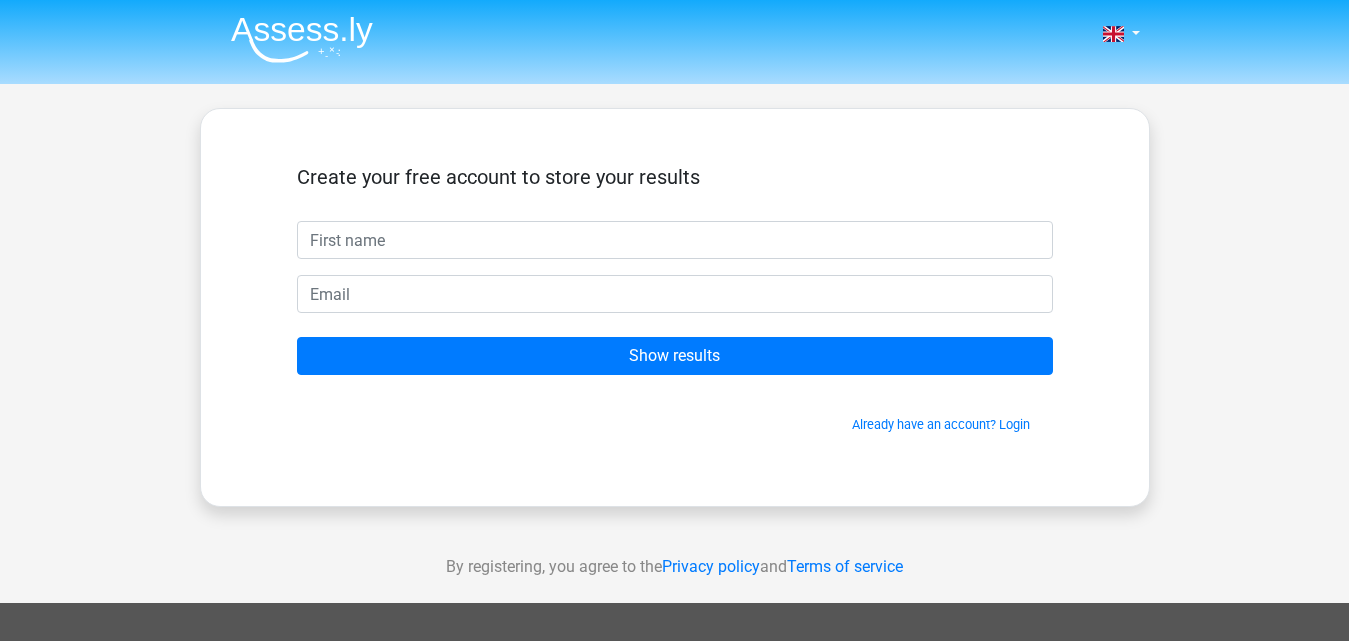 scroll, scrollTop: 0, scrollLeft: 0, axis: both 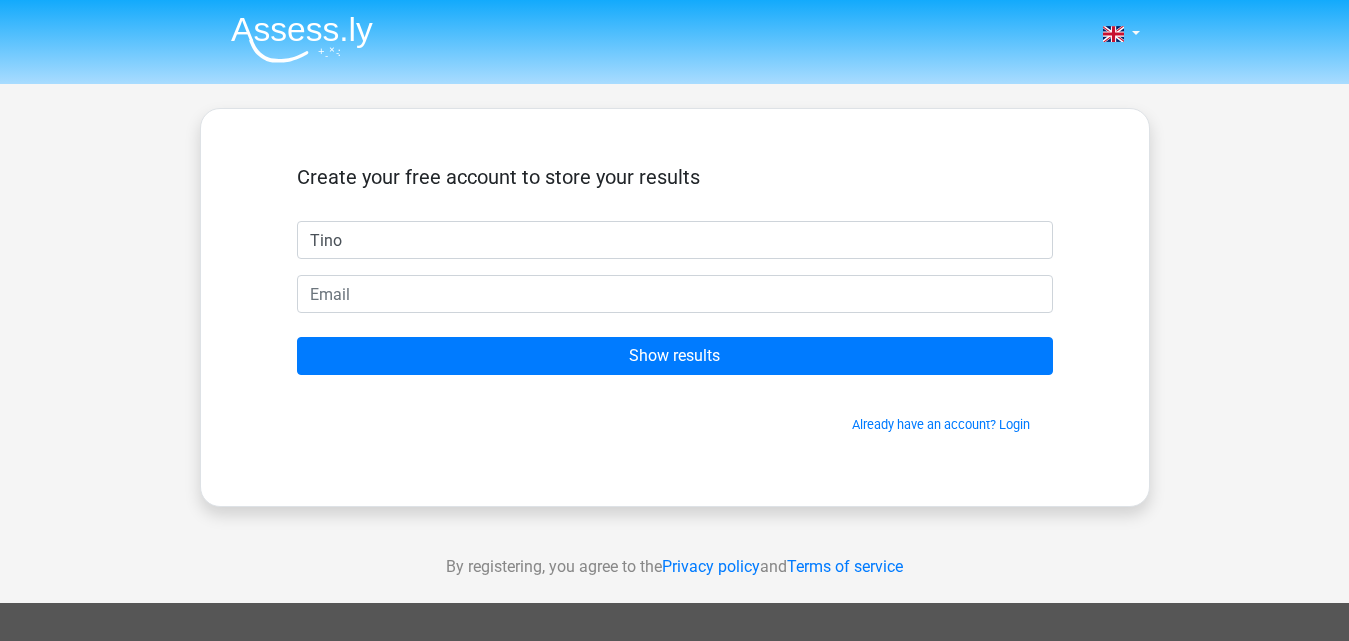 type on "Tino" 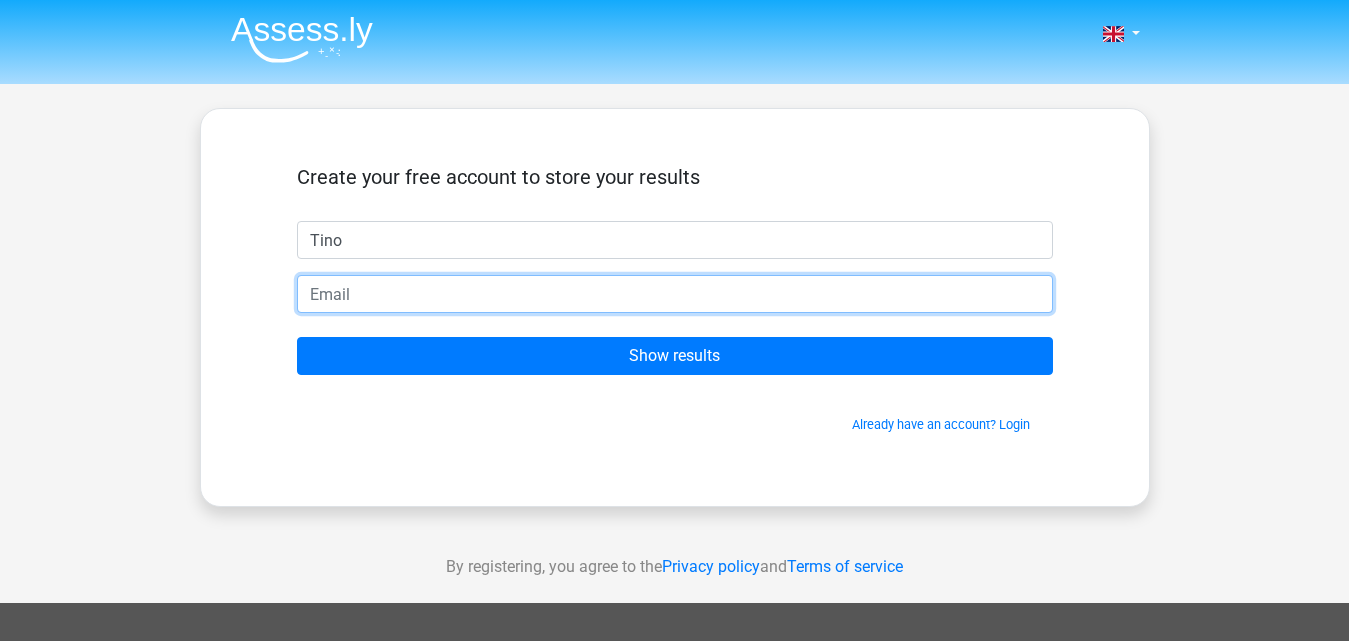 click at bounding box center [675, 294] 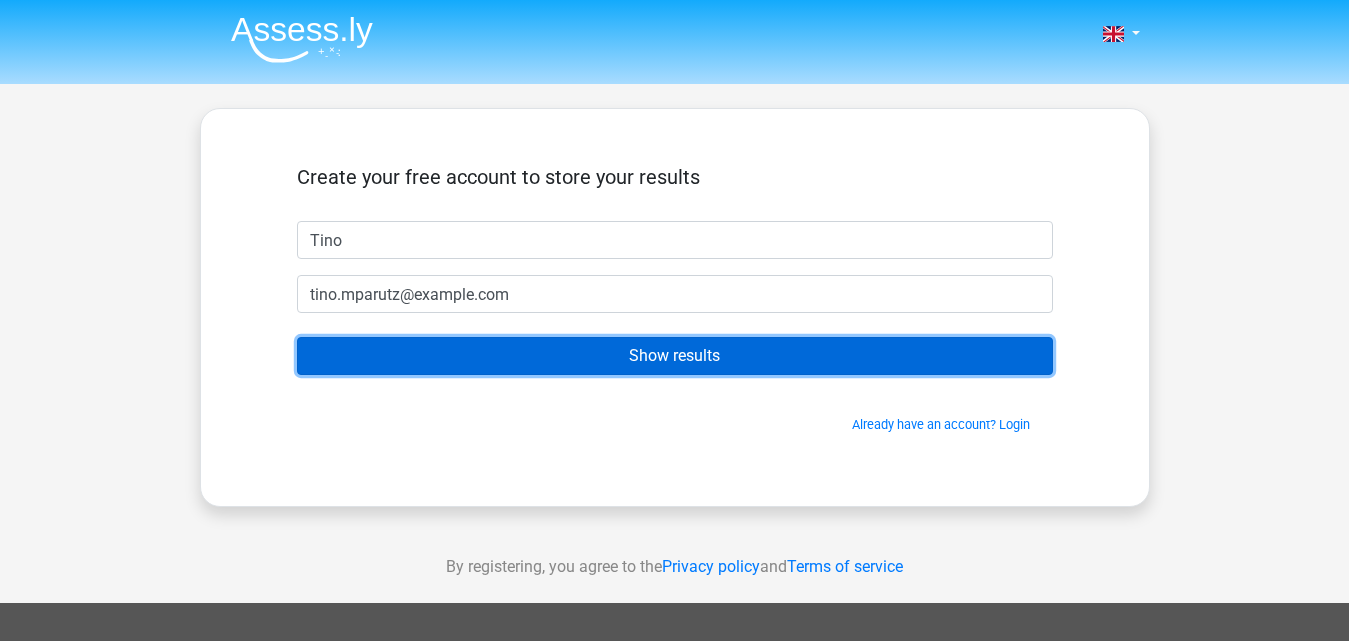 click on "Show results" at bounding box center (675, 356) 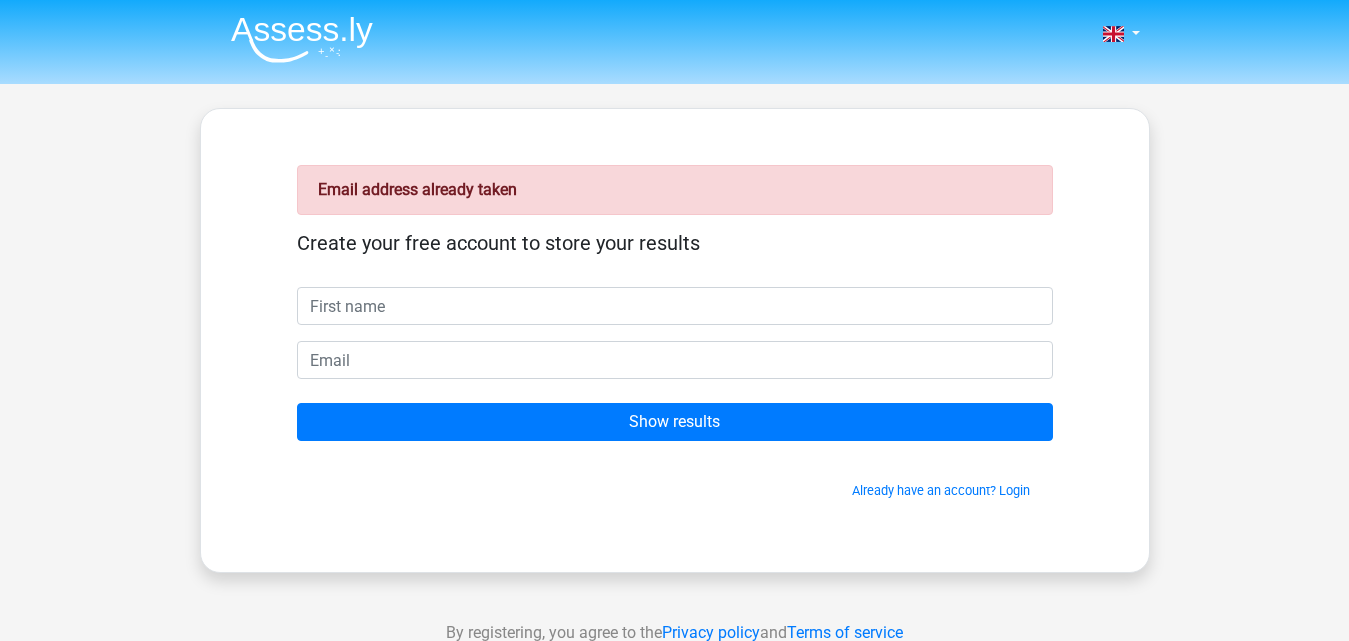 scroll, scrollTop: 0, scrollLeft: 0, axis: both 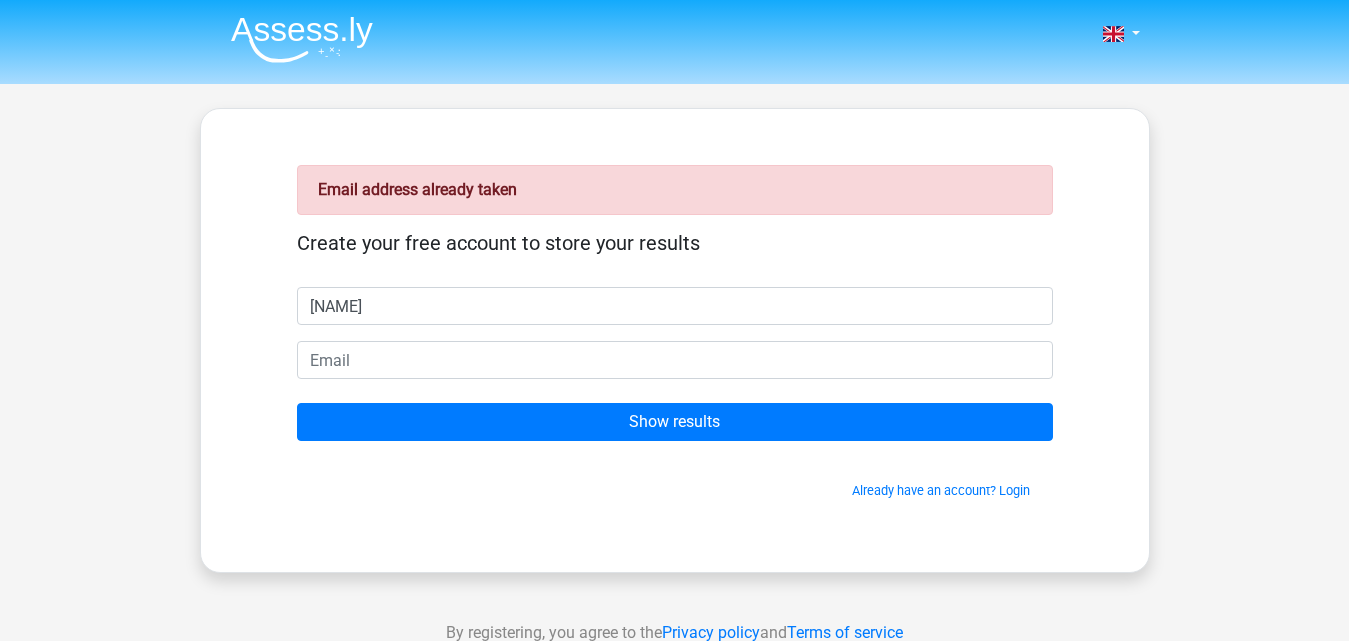 type on "[NAME]" 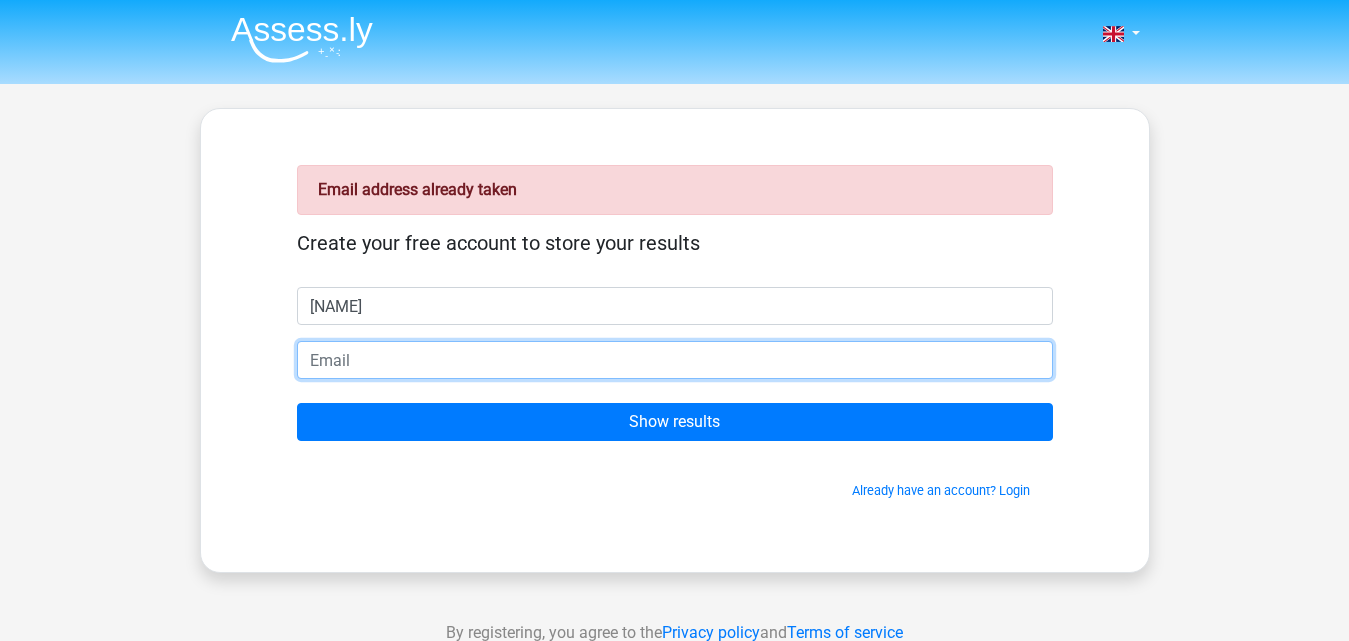 click at bounding box center (675, 360) 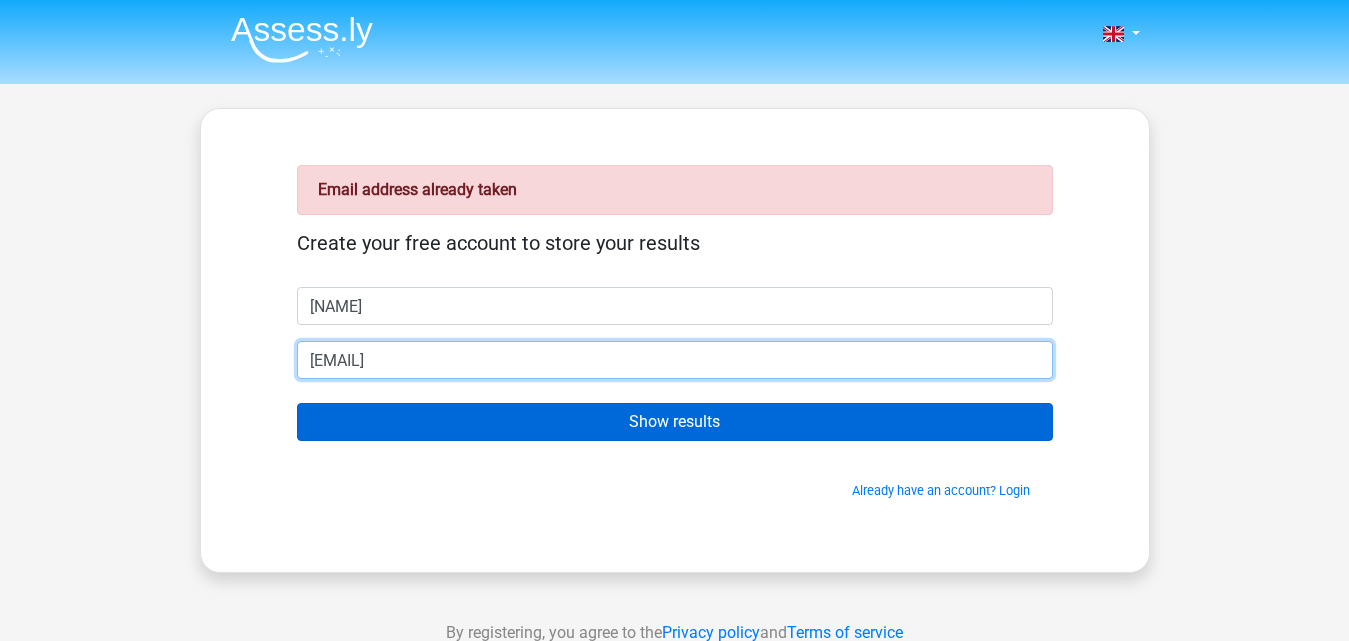 type on "wadiwangu@gmail.com" 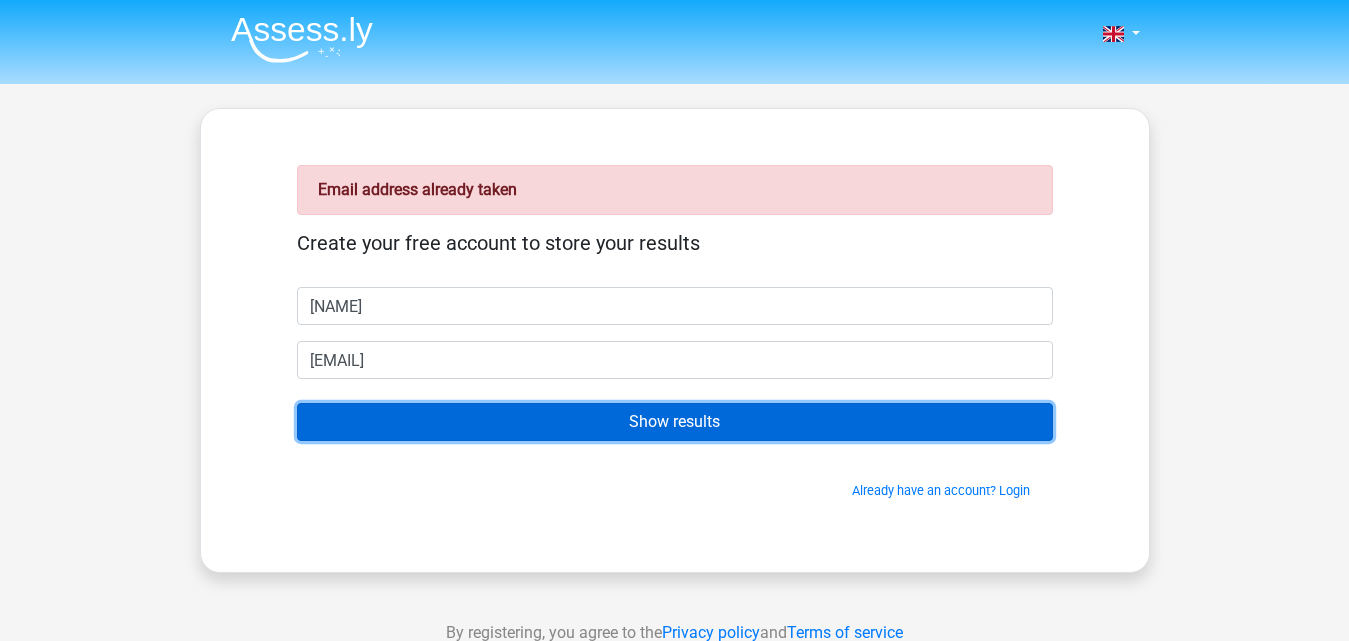click on "Show results" at bounding box center [675, 422] 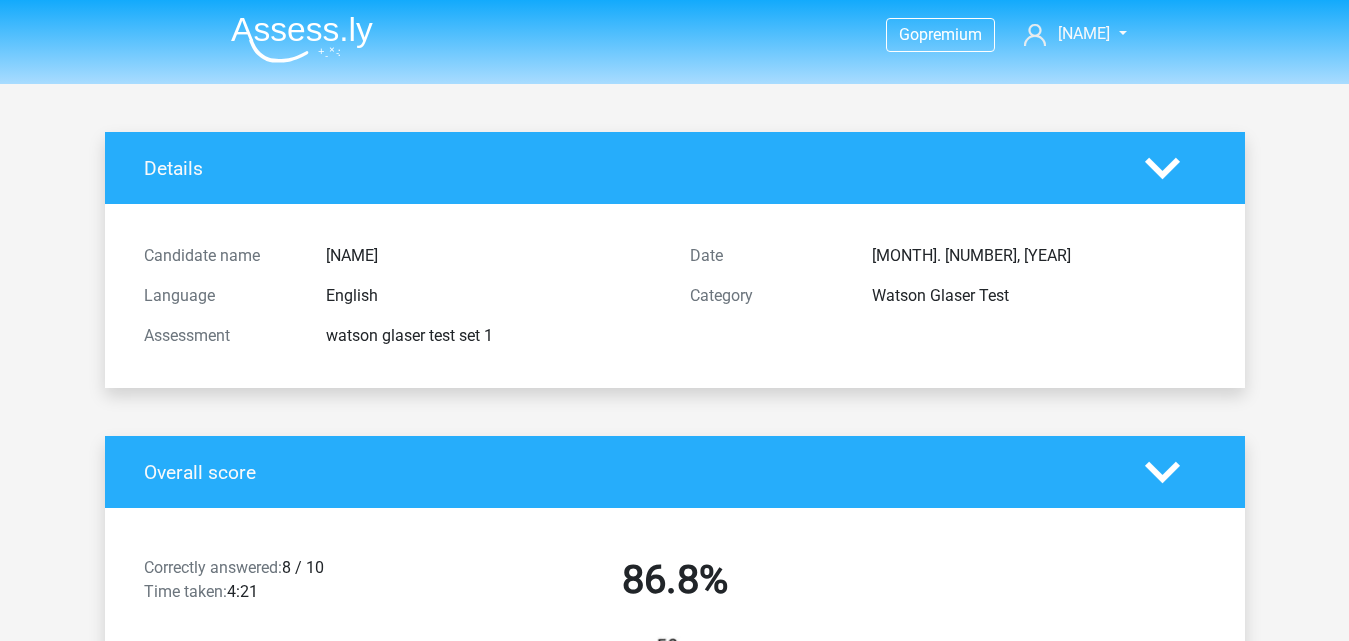 scroll, scrollTop: 0, scrollLeft: 0, axis: both 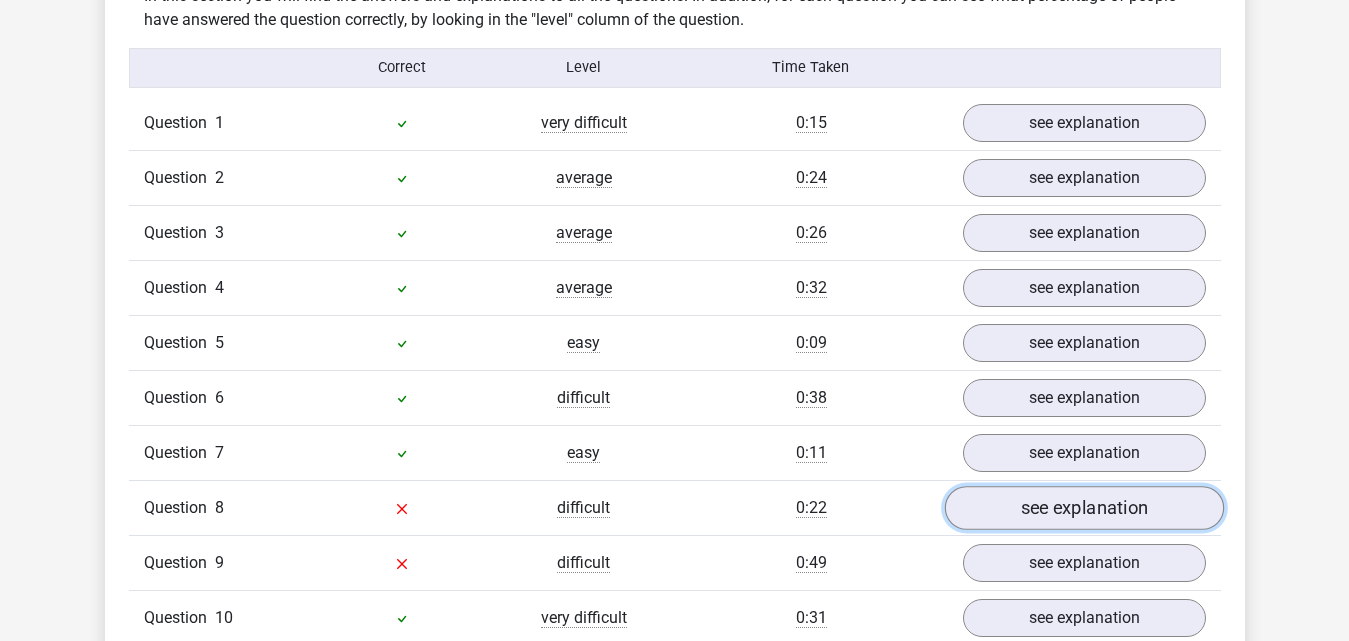 click on "see explanation" at bounding box center [1083, 508] 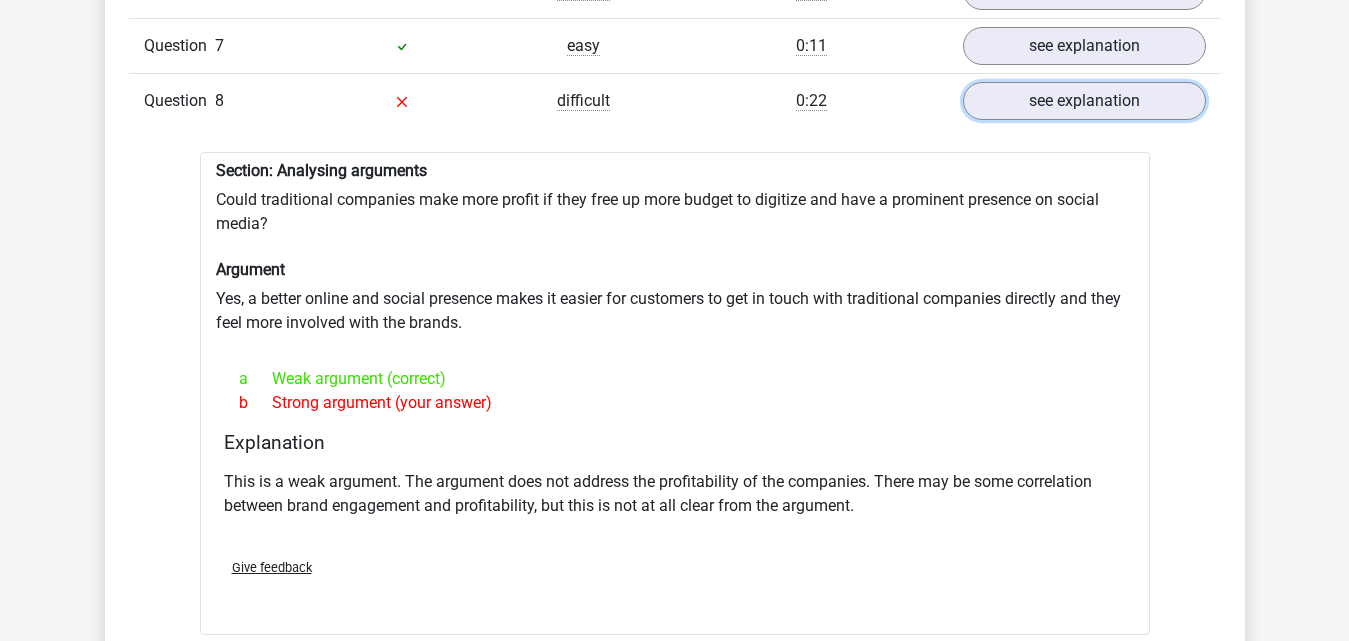 scroll, scrollTop: 2033, scrollLeft: 0, axis: vertical 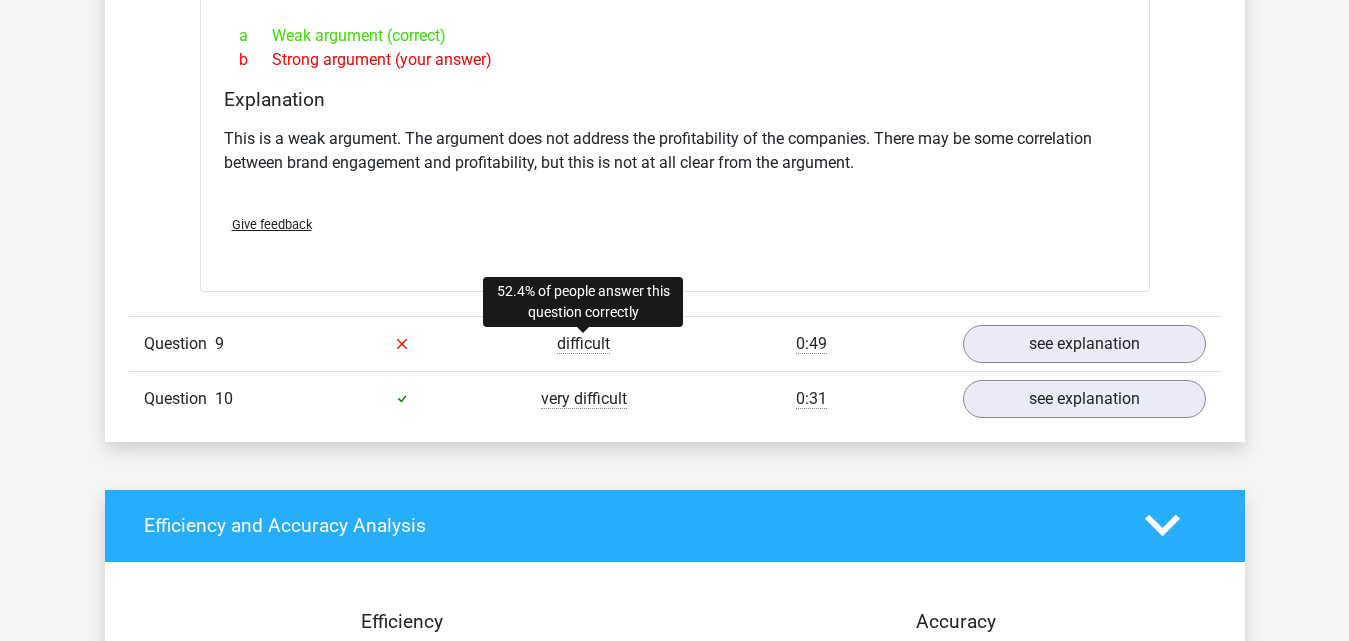click on "difficult" at bounding box center [583, 344] 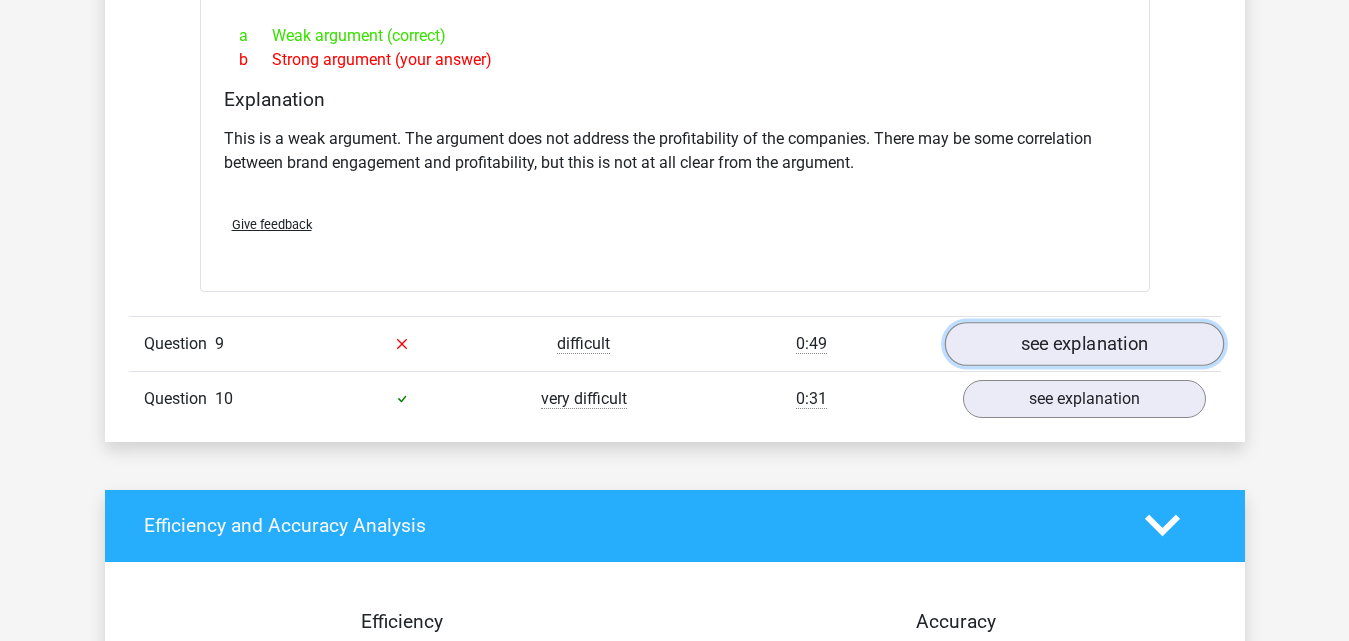 click on "see explanation" at bounding box center [1083, 344] 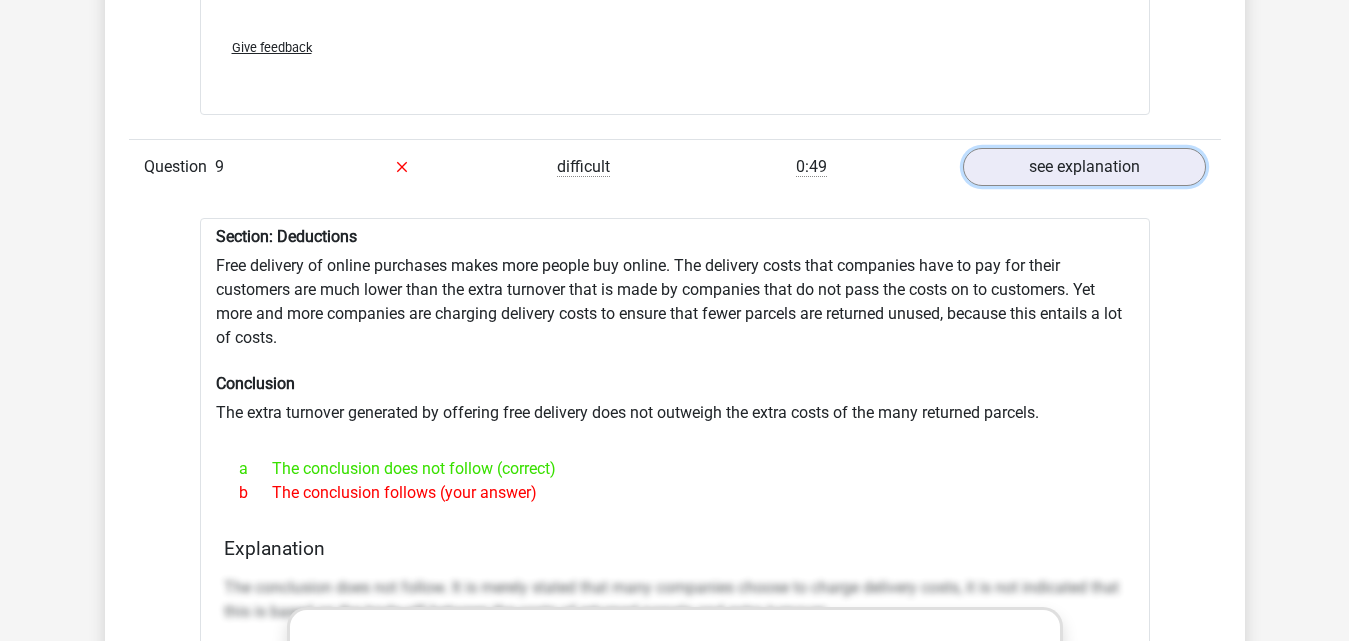 scroll, scrollTop: 2522, scrollLeft: 0, axis: vertical 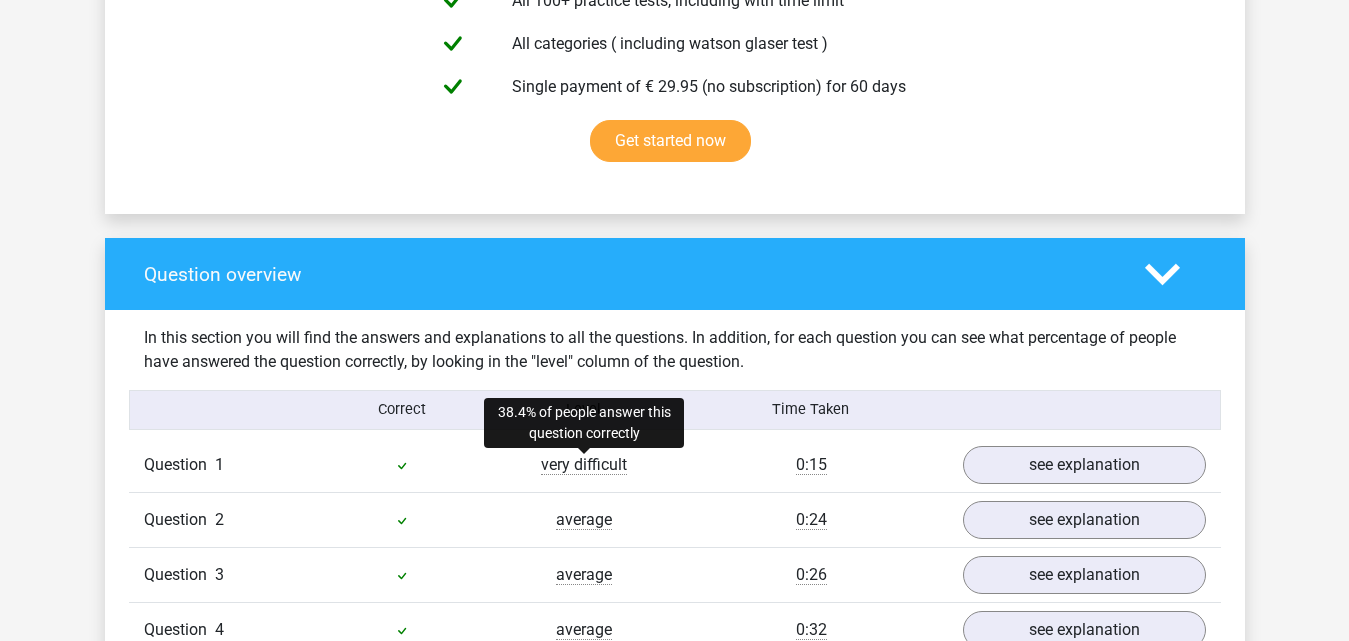 click on "very difficult" at bounding box center (584, 465) 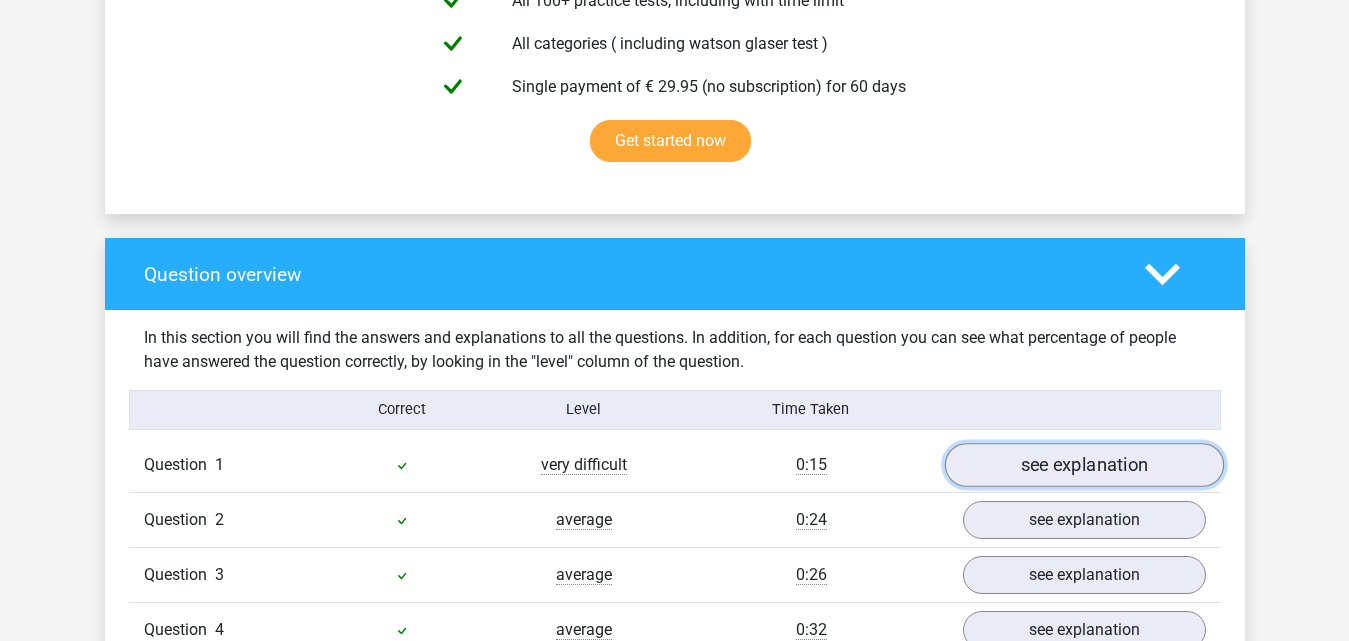 click on "see explanation" at bounding box center (1083, 465) 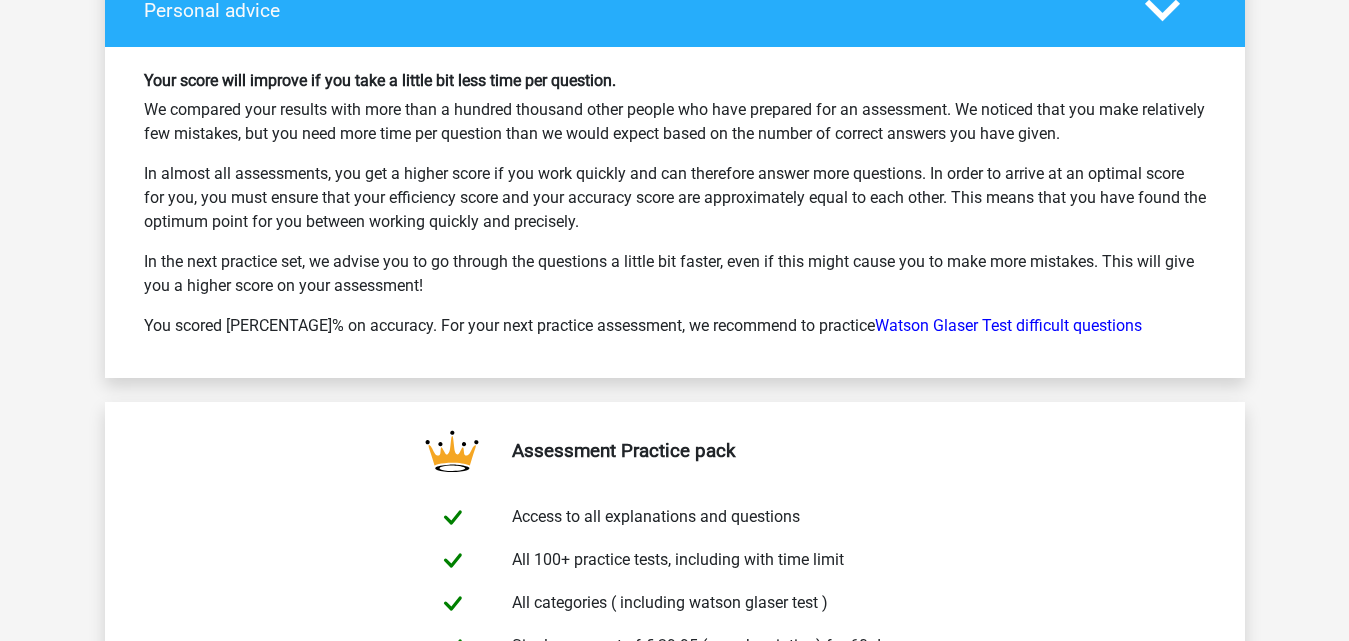 scroll, scrollTop: 5485, scrollLeft: 0, axis: vertical 